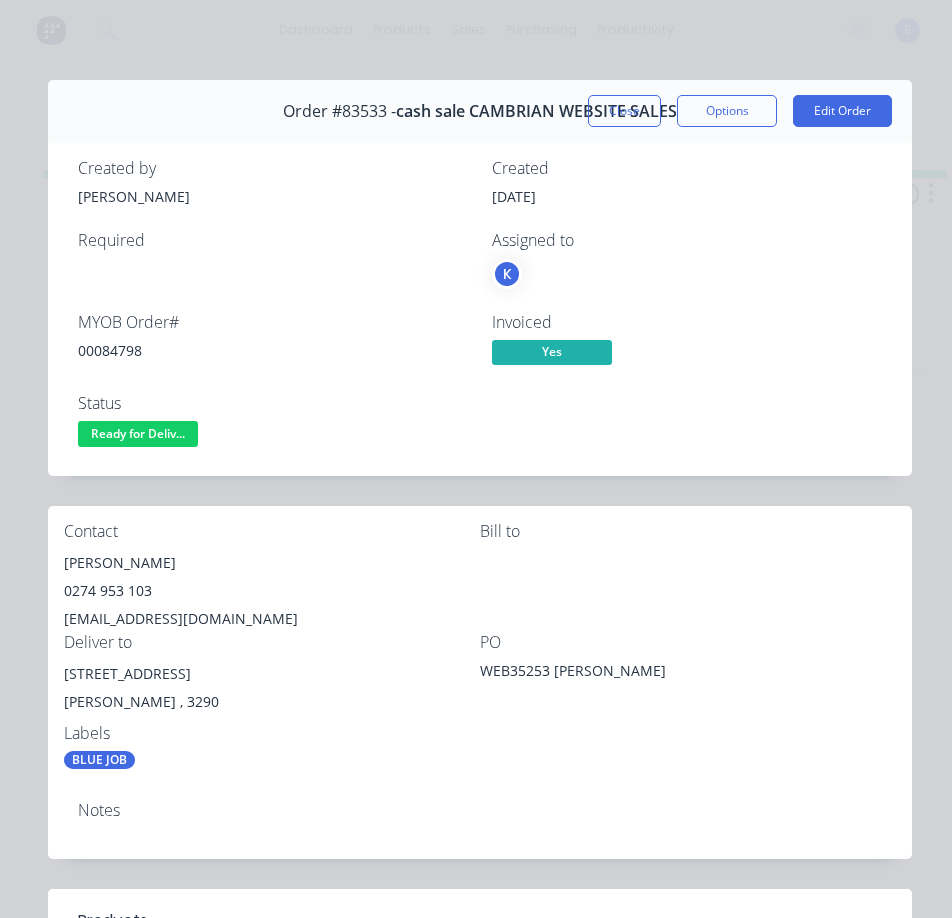 scroll, scrollTop: 0, scrollLeft: 0, axis: both 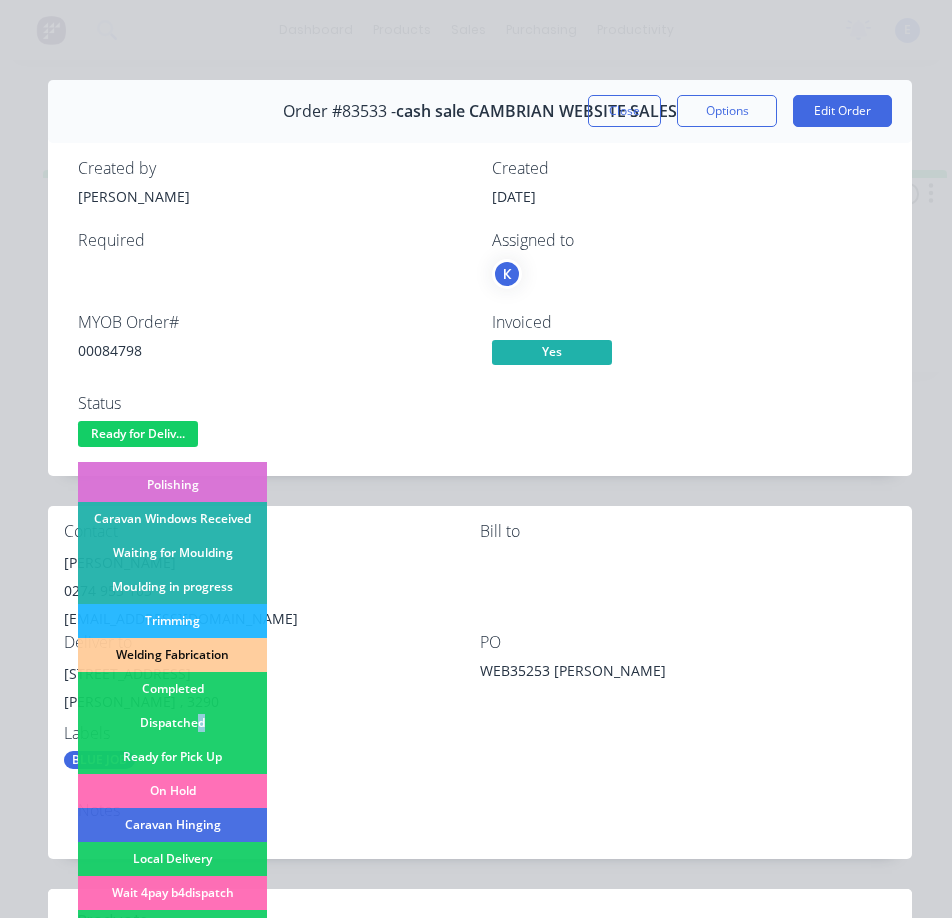 drag, startPoint x: 201, startPoint y: 728, endPoint x: 219, endPoint y: 721, distance: 19.313208 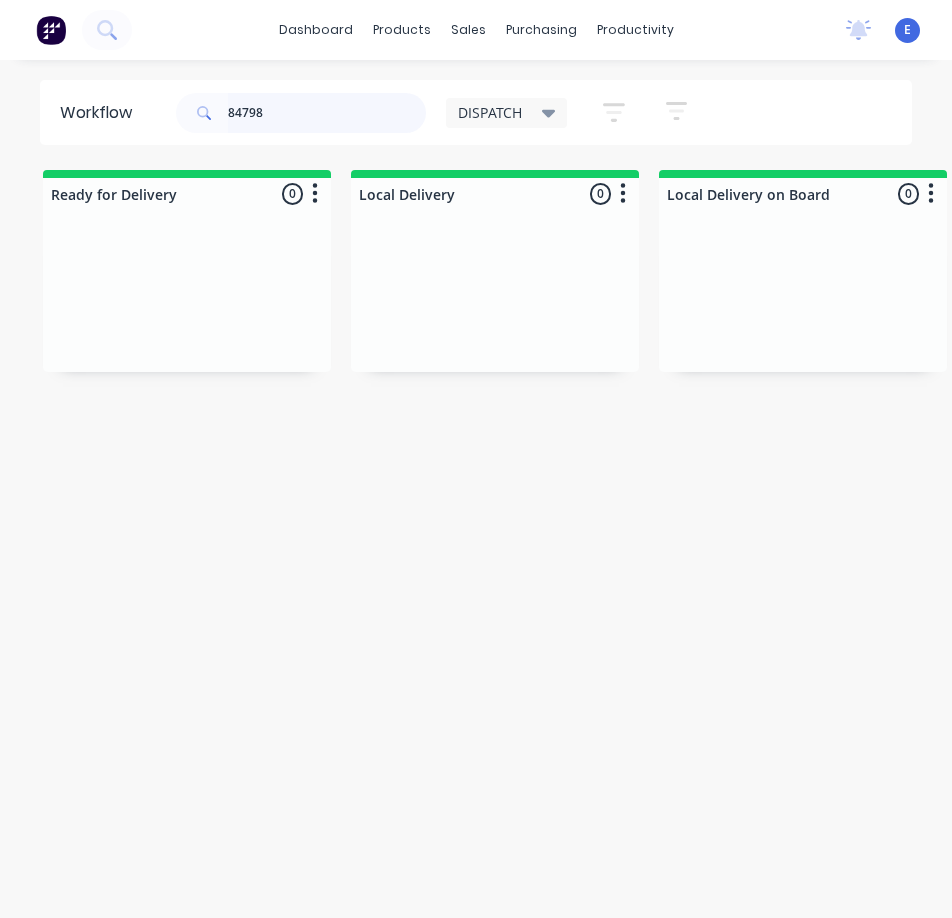 click on "84798" at bounding box center [327, 113] 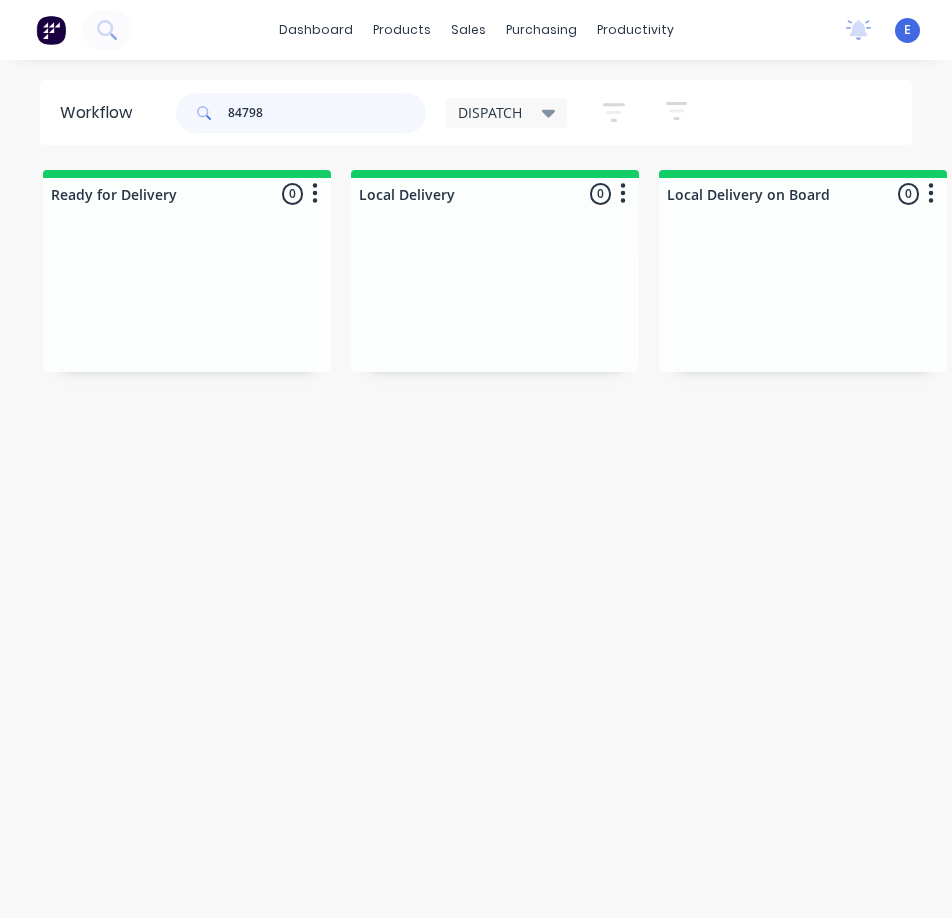 click on "84798" at bounding box center (327, 113) 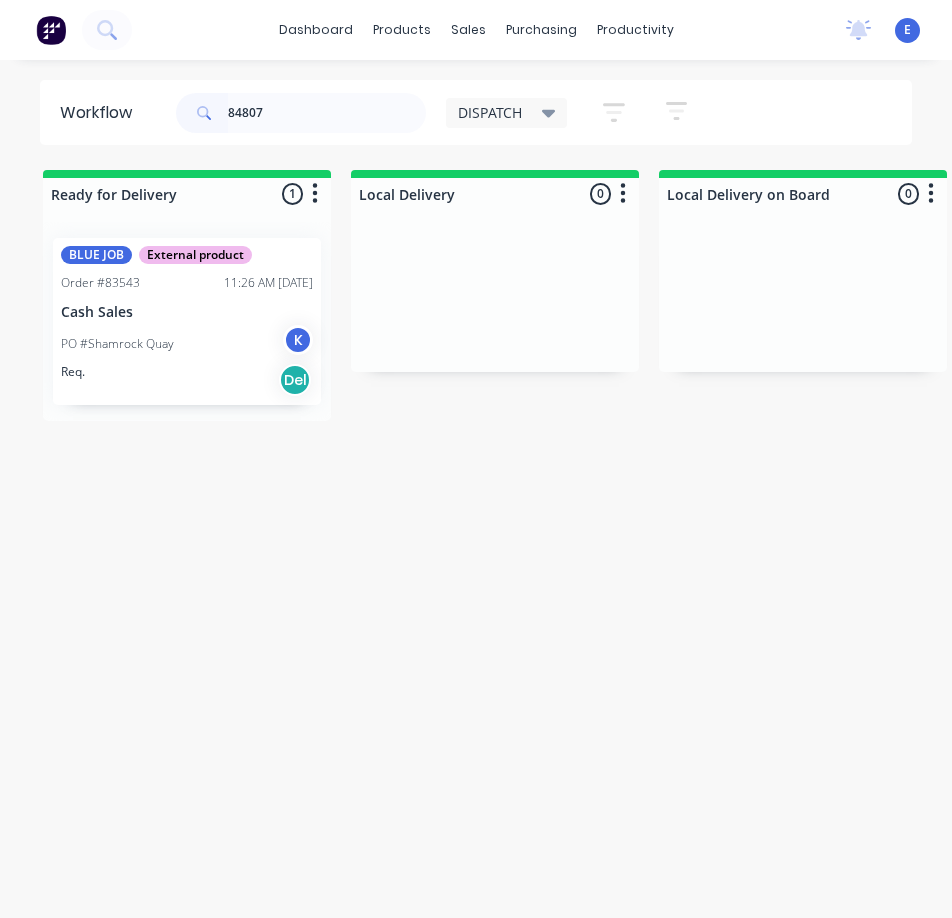 click on "BLUE JOB External product Order #83543 11:26 AM [DATE] Cash Sales PO #Shamrock Quay K Req. Del" at bounding box center [187, 321] 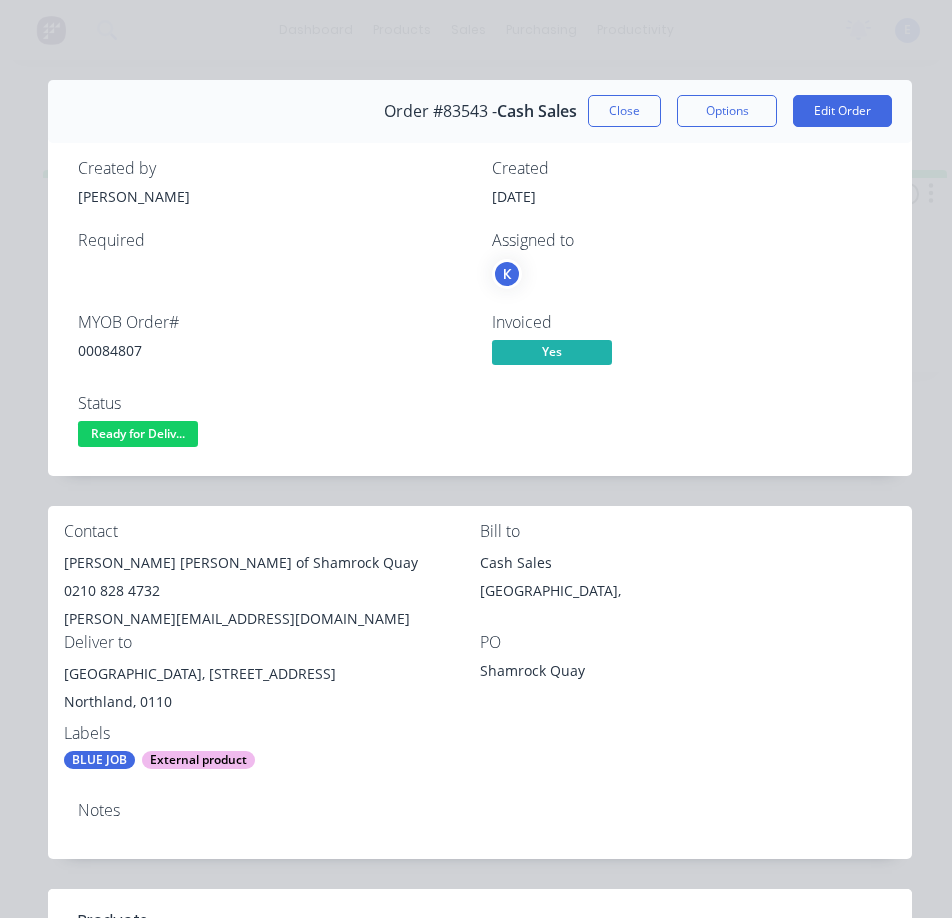 click on "00084807" at bounding box center (273, 350) 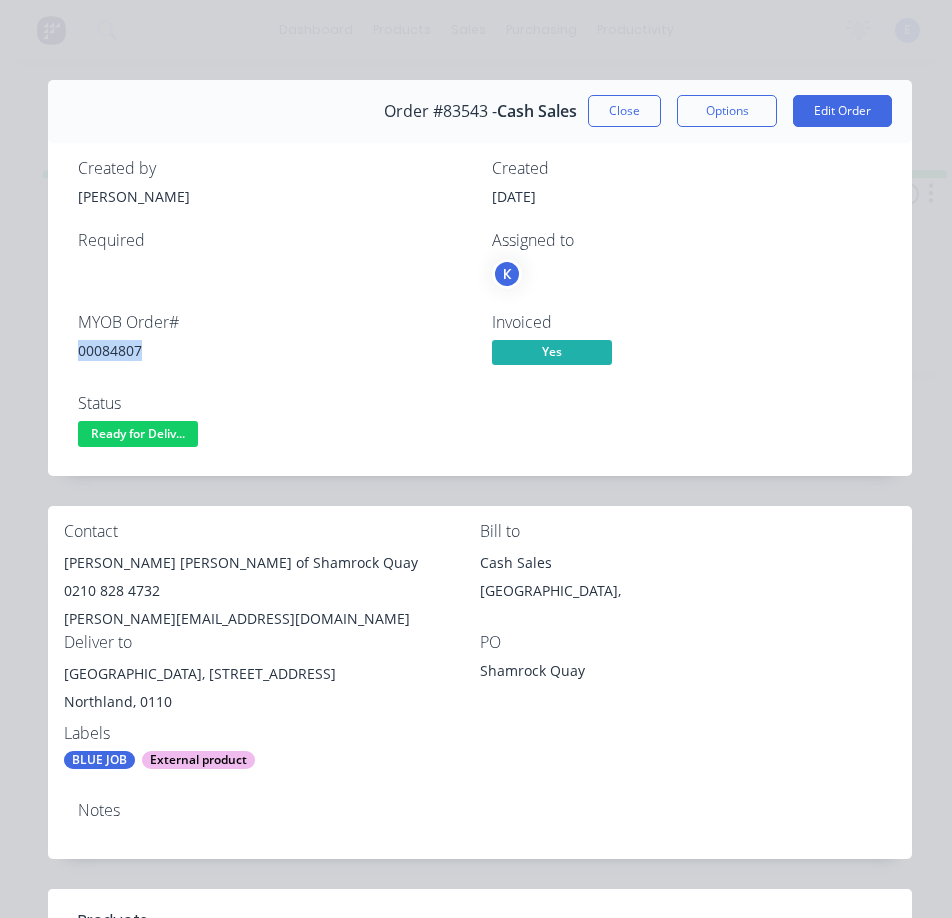 click on "00084807" at bounding box center [273, 350] 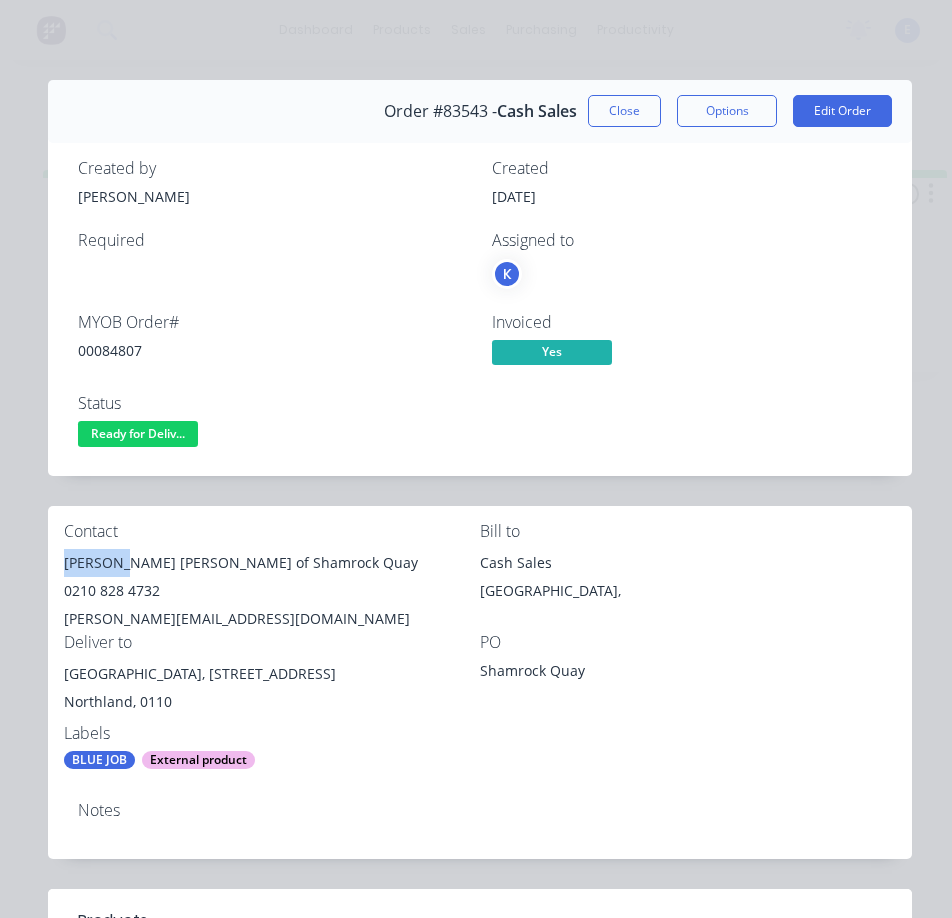 drag, startPoint x: 128, startPoint y: 562, endPoint x: 55, endPoint y: 564, distance: 73.02739 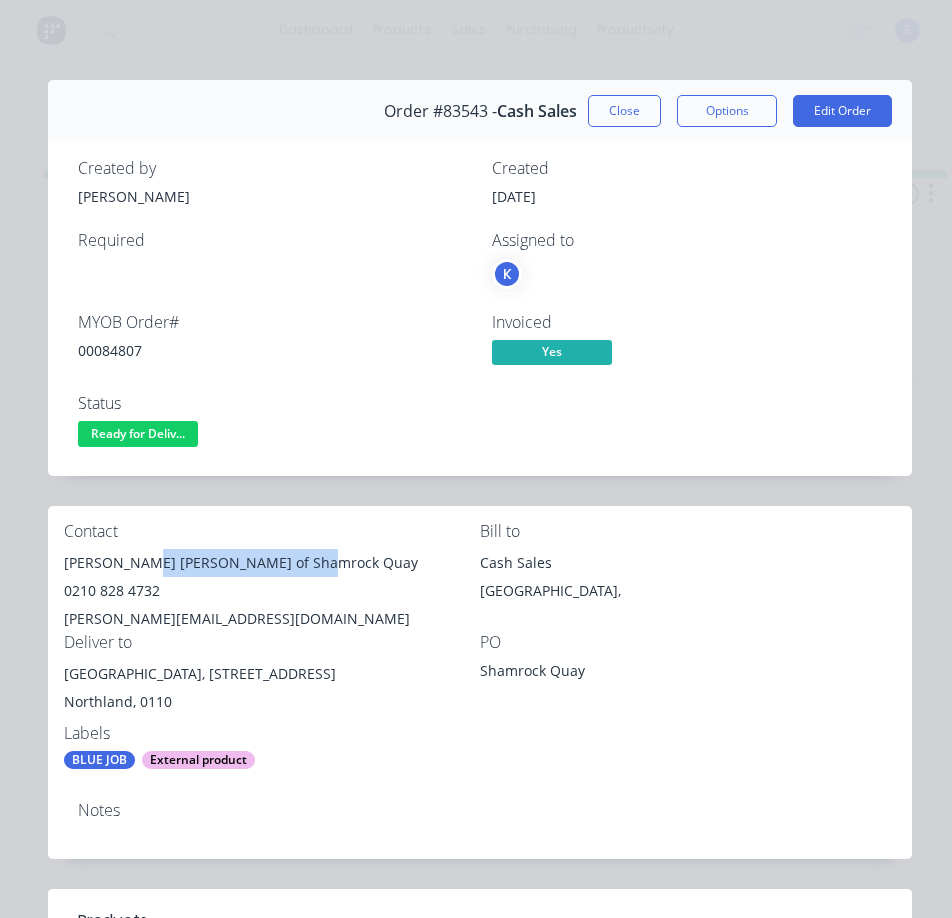 drag, startPoint x: 143, startPoint y: 570, endPoint x: 321, endPoint y: 569, distance: 178.0028 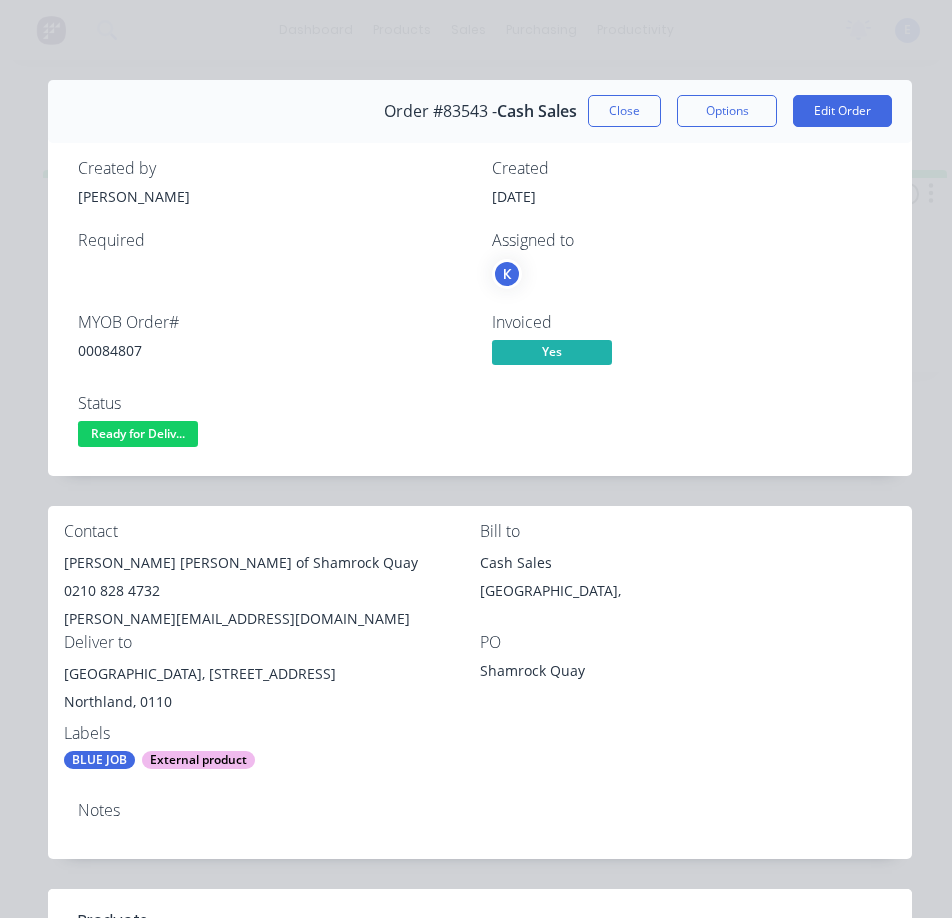 click on "0210 828 4732" at bounding box center [272, 591] 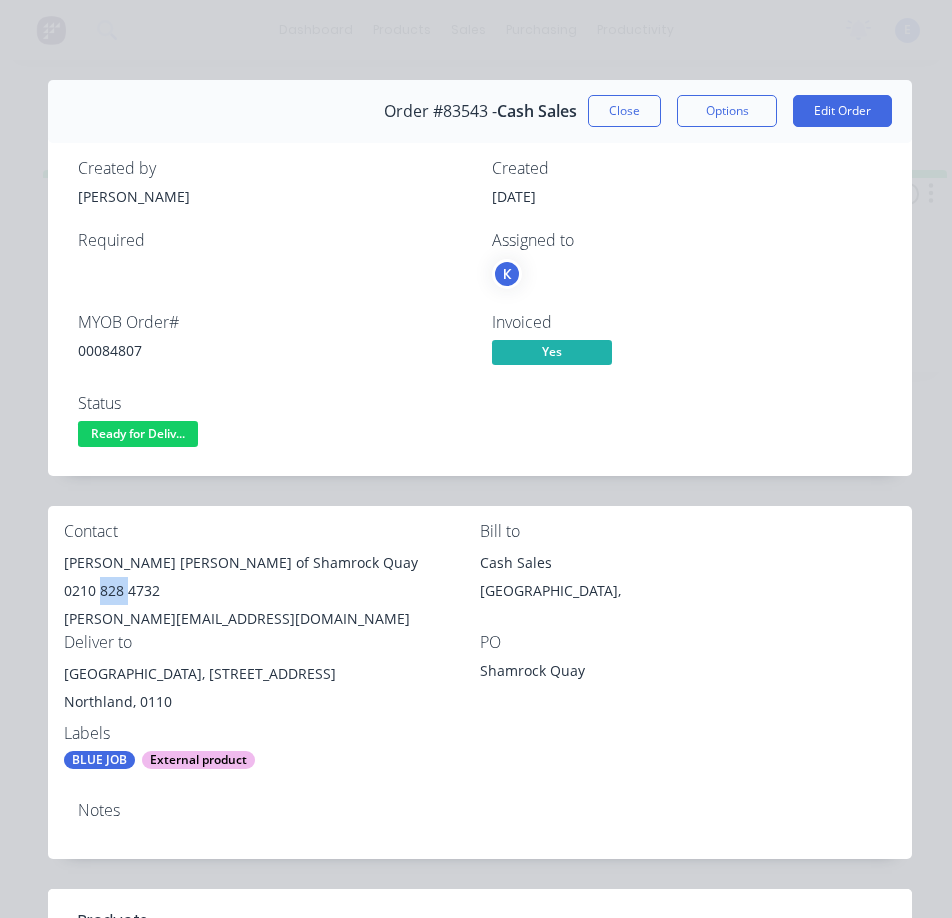 click on "0210 828 4732" at bounding box center (272, 591) 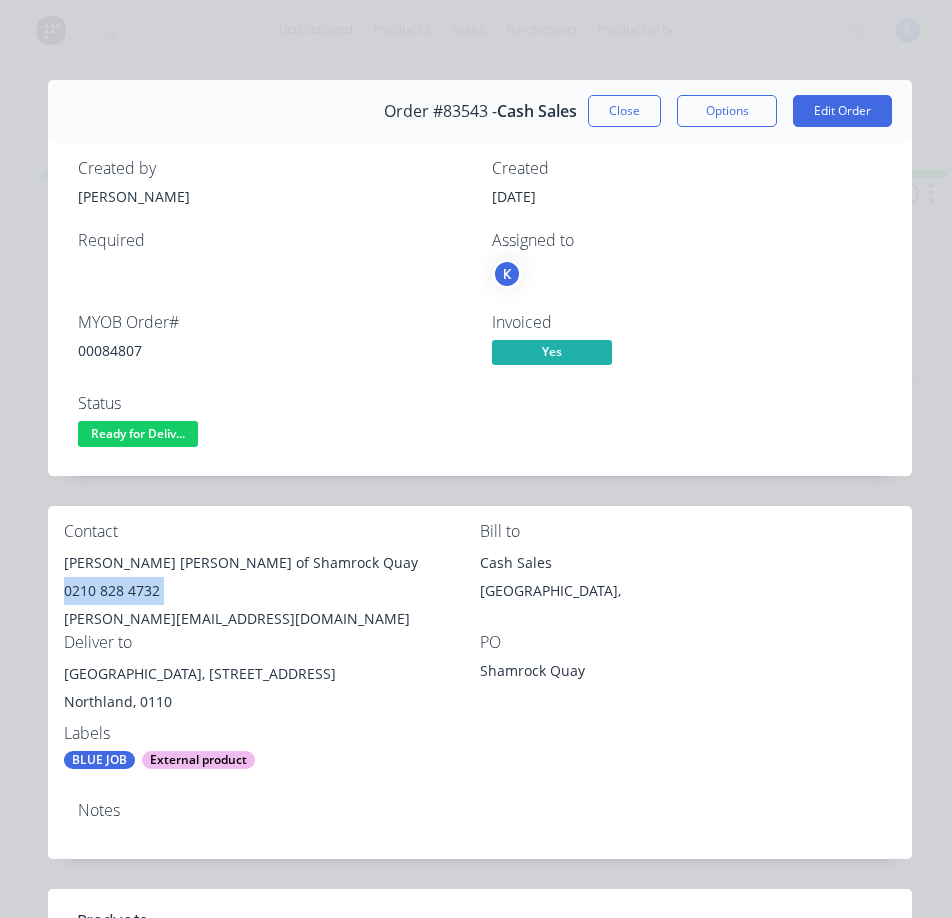 click on "0210 828 4732" at bounding box center (272, 591) 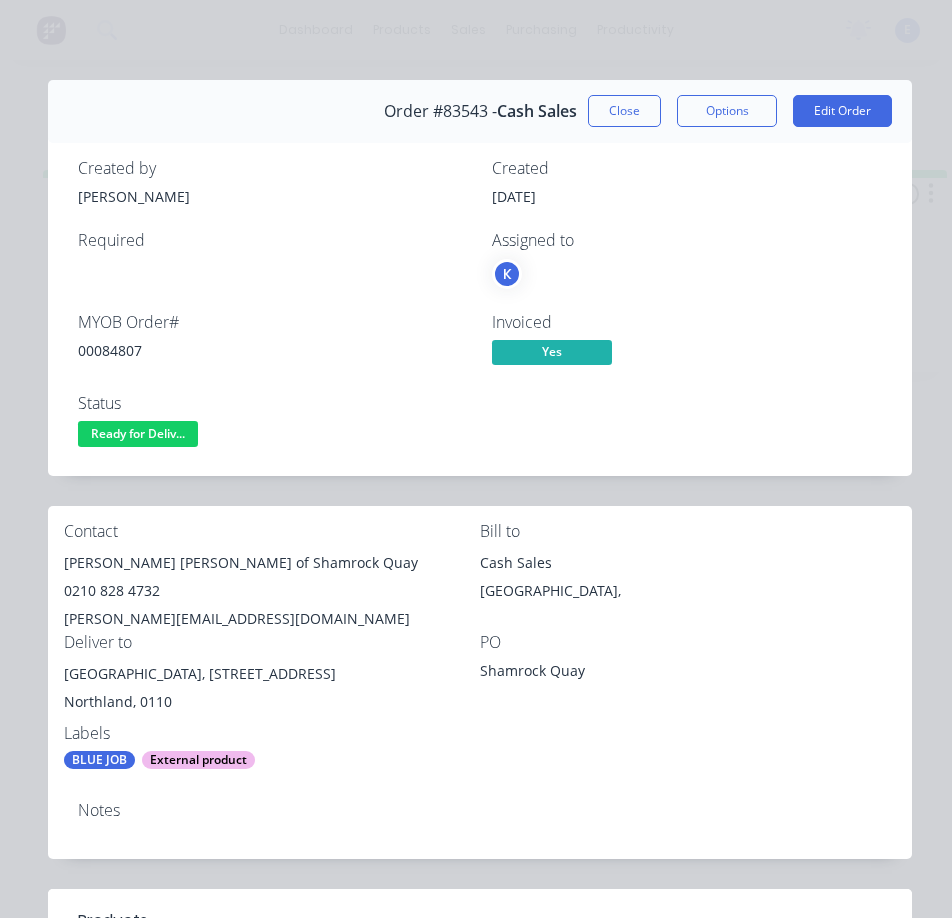 click on "[PERSON_NAME][EMAIL_ADDRESS][DOMAIN_NAME]" at bounding box center [272, 619] 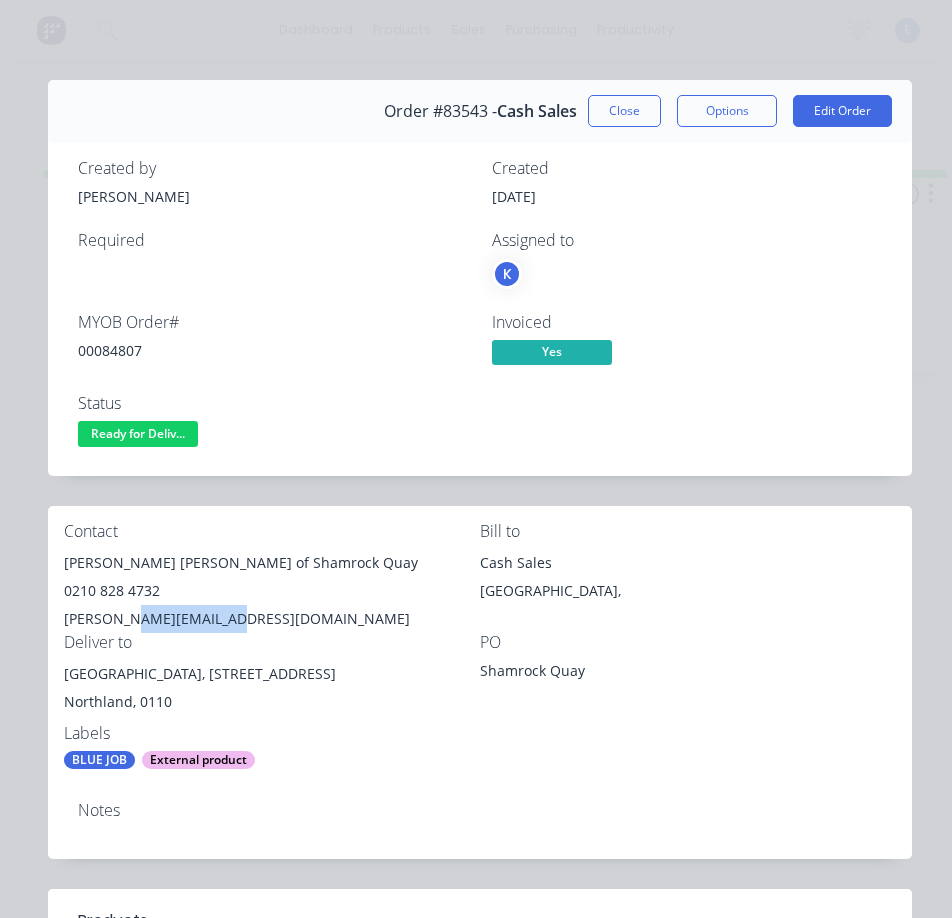 click on "[PERSON_NAME][EMAIL_ADDRESS][DOMAIN_NAME]" at bounding box center [272, 619] 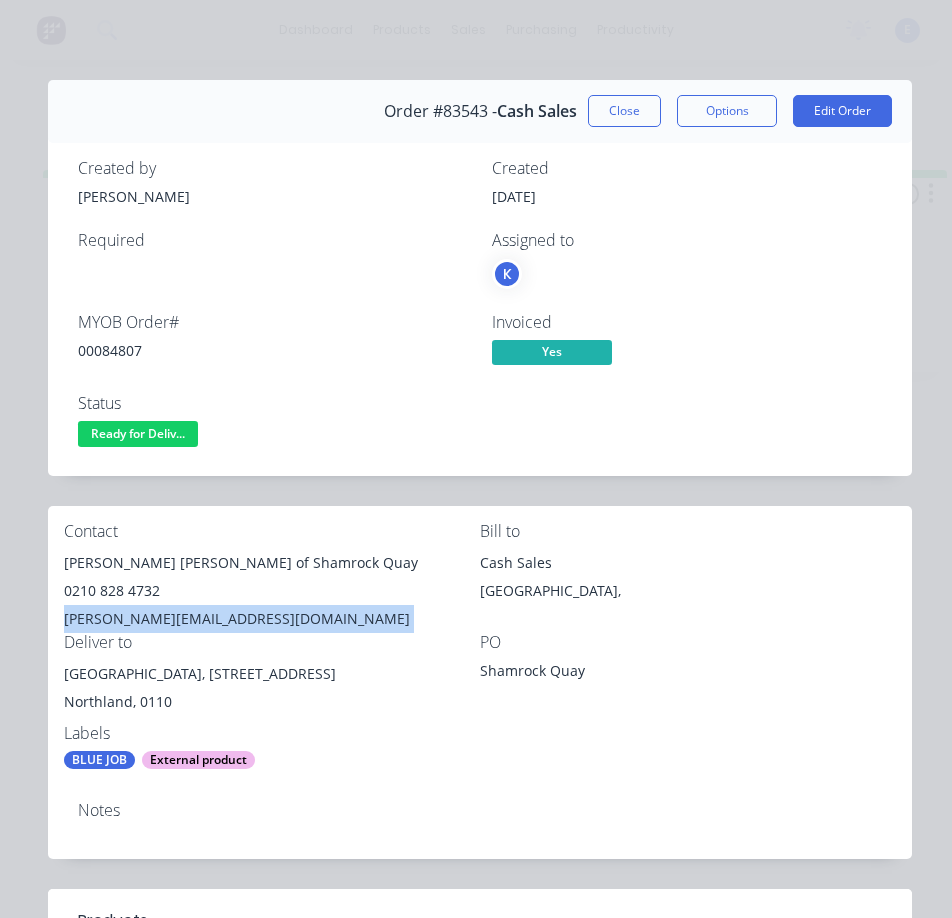click on "[PERSON_NAME][EMAIL_ADDRESS][DOMAIN_NAME]" at bounding box center (272, 619) 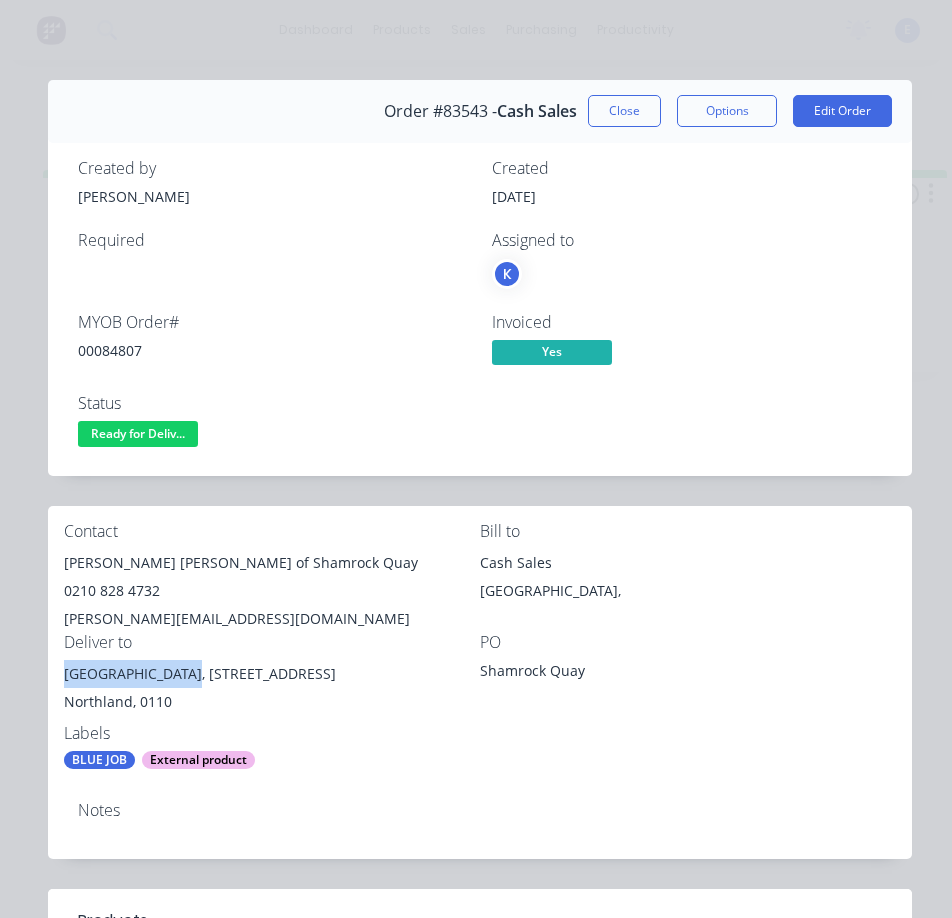 drag, startPoint x: 168, startPoint y: 668, endPoint x: 62, endPoint y: 674, distance: 106.16968 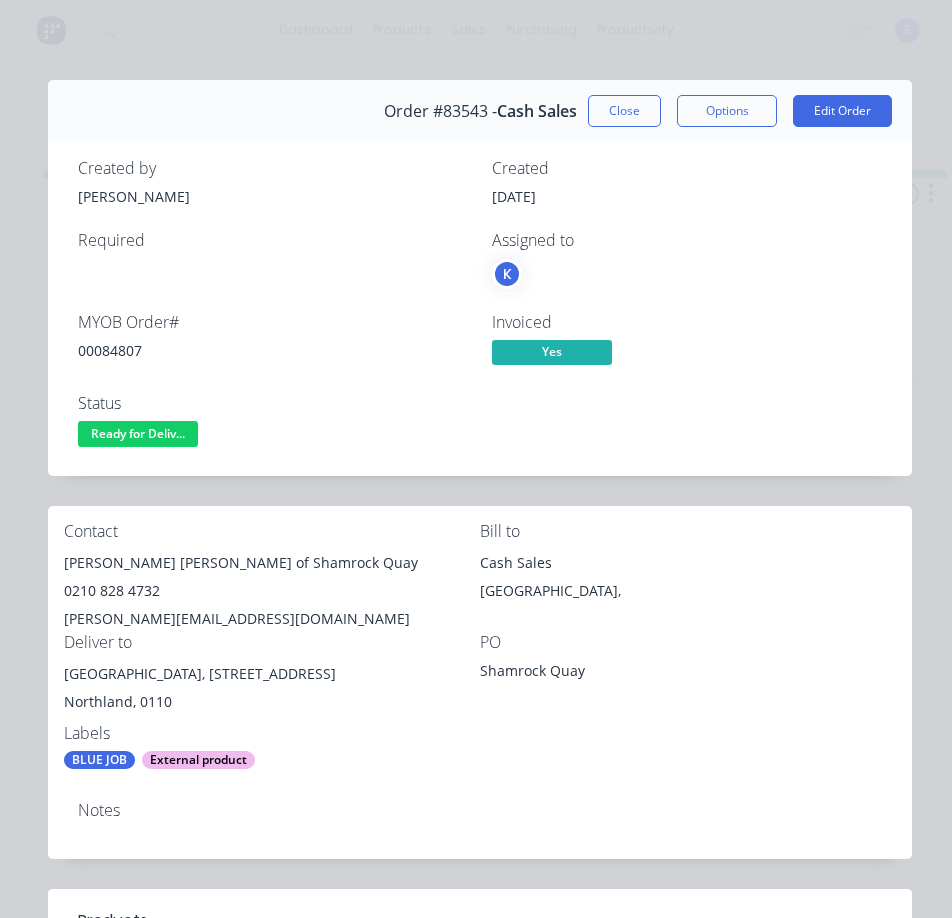 click on "Northland, 0110" at bounding box center (272, 702) 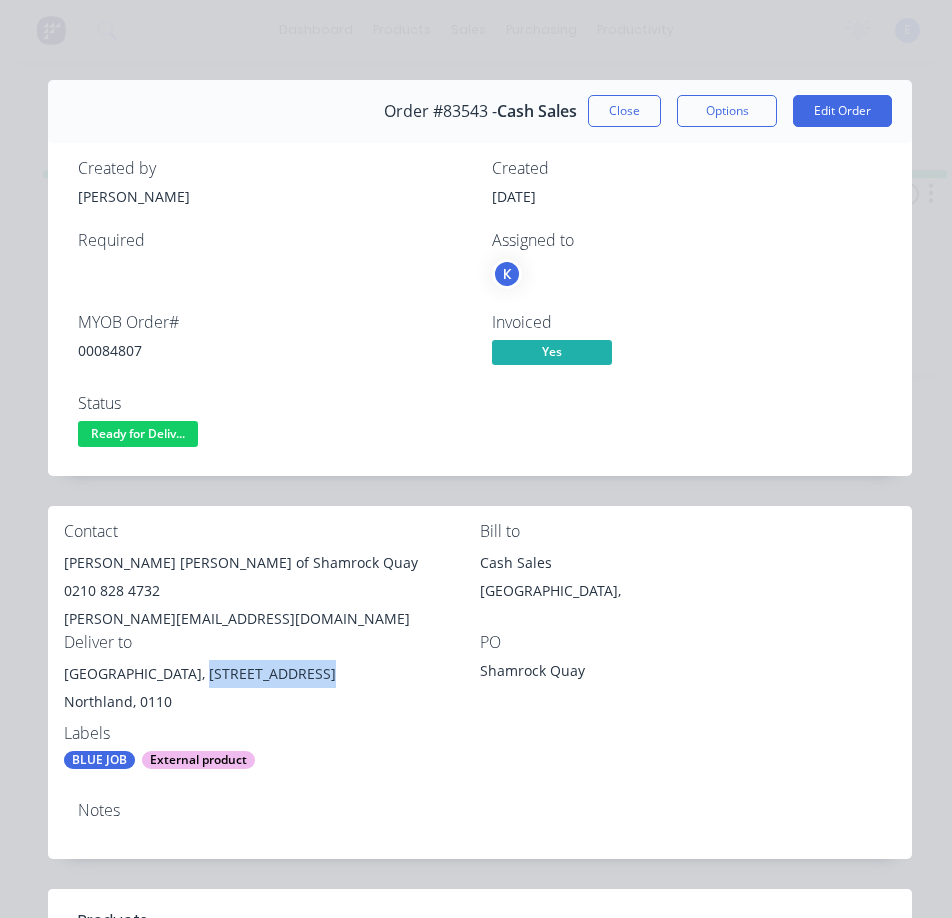 drag, startPoint x: 193, startPoint y: 673, endPoint x: 290, endPoint y: 677, distance: 97.082436 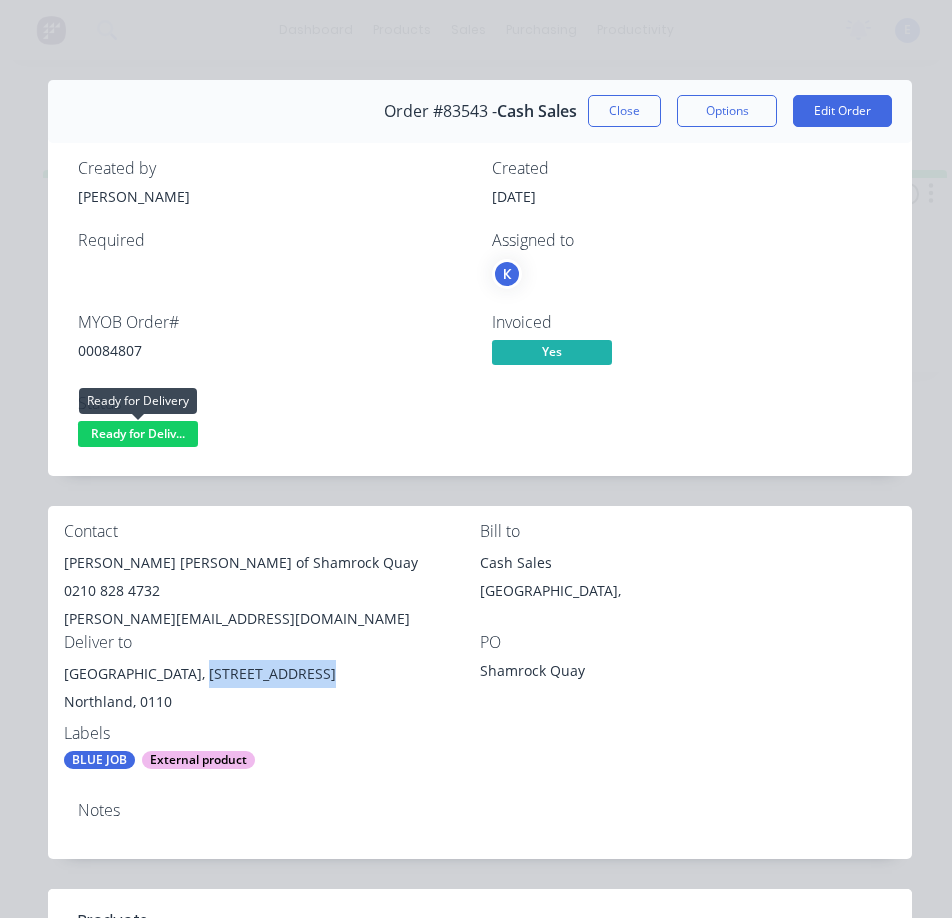 click on "Ready for Deliv..." at bounding box center (138, 433) 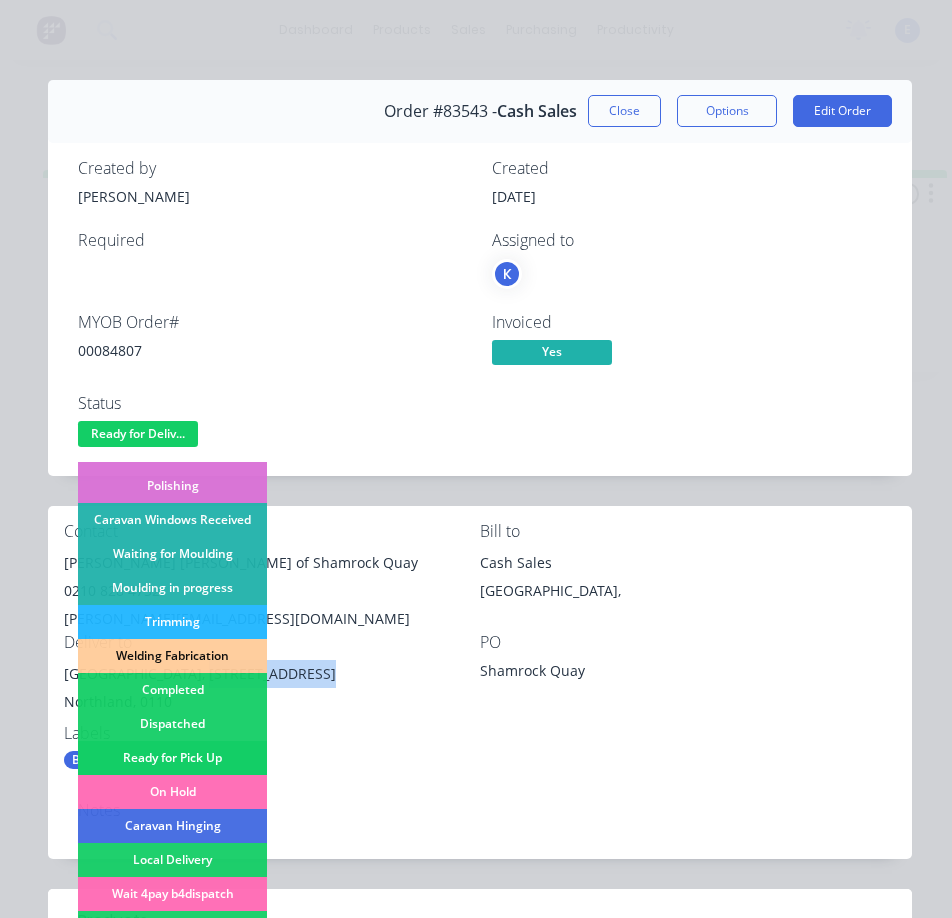 scroll, scrollTop: 300, scrollLeft: 0, axis: vertical 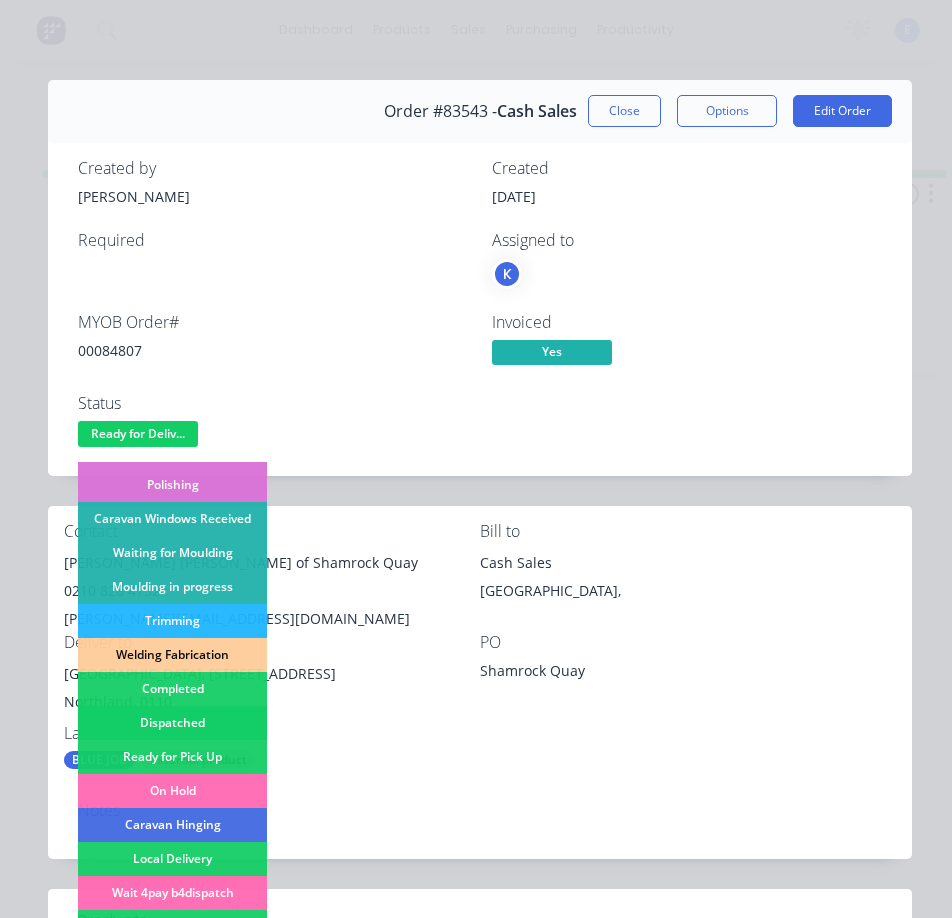 click on "Dispatched" at bounding box center [172, 723] 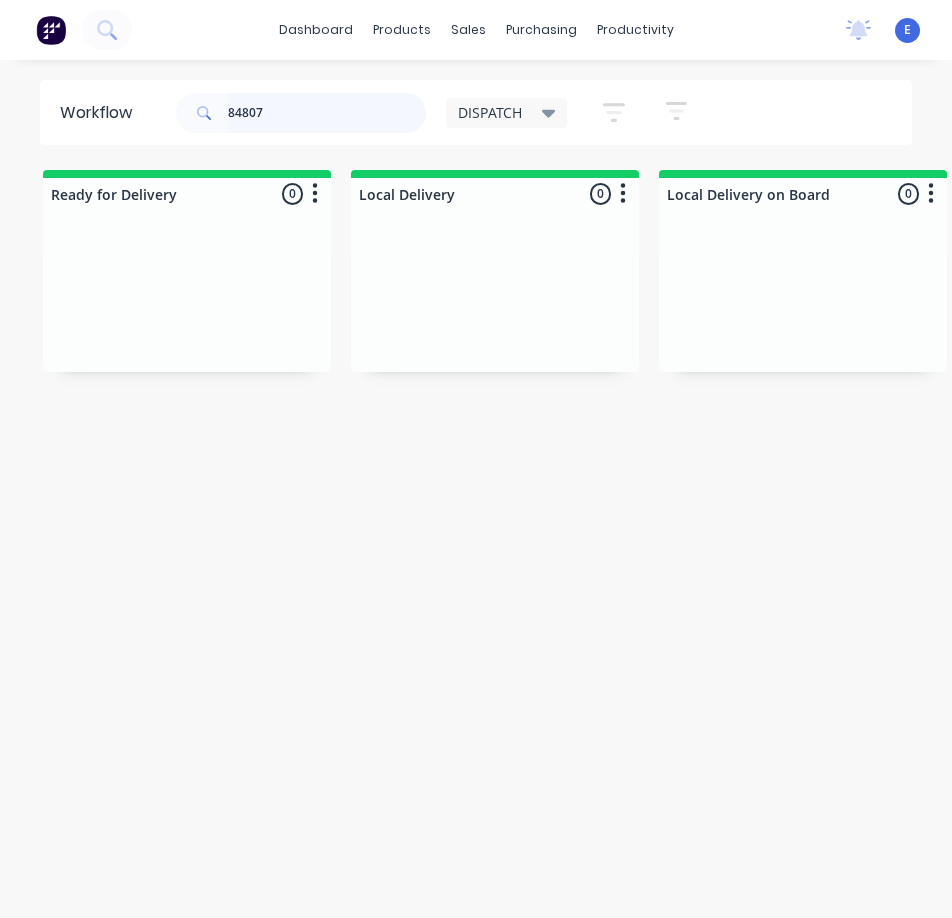 click on "84807" at bounding box center [327, 113] 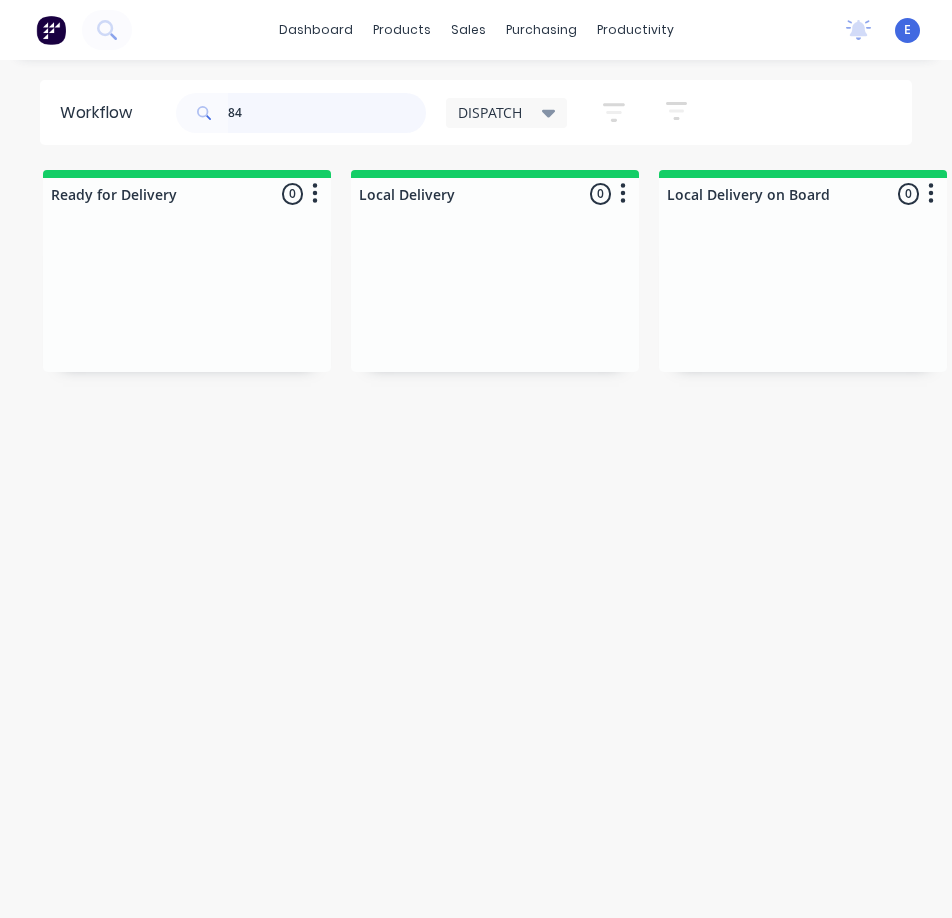 type on "8" 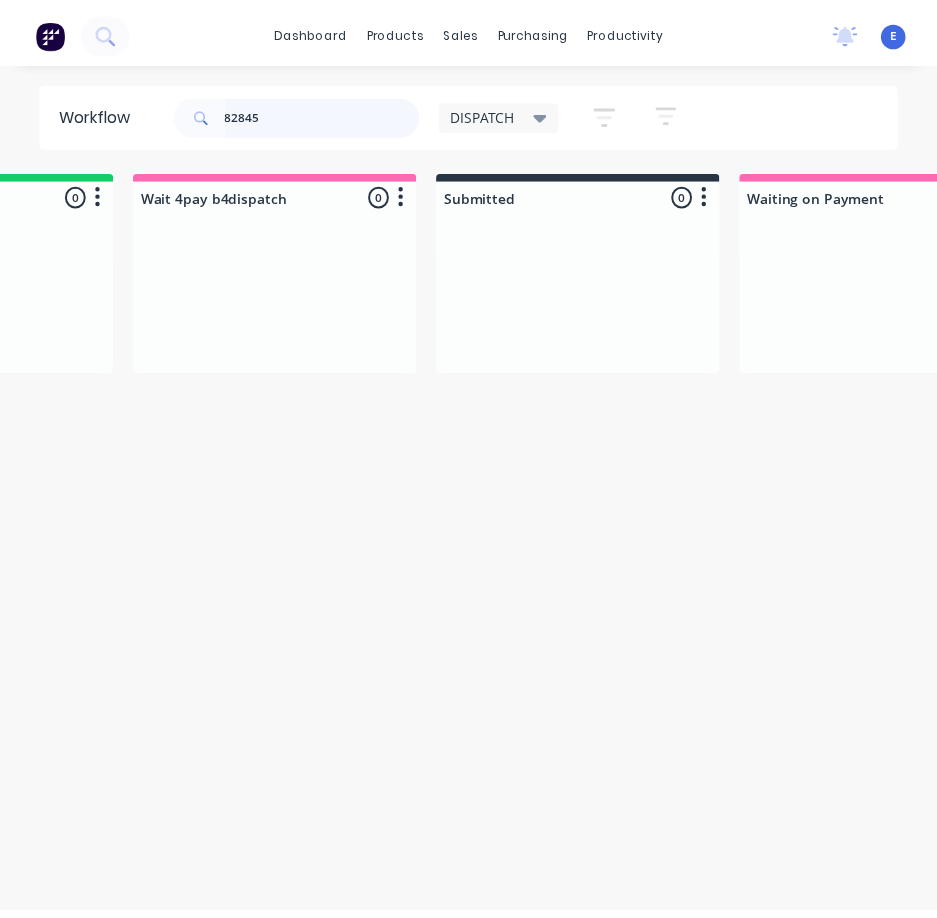 scroll, scrollTop: 0, scrollLeft: 0, axis: both 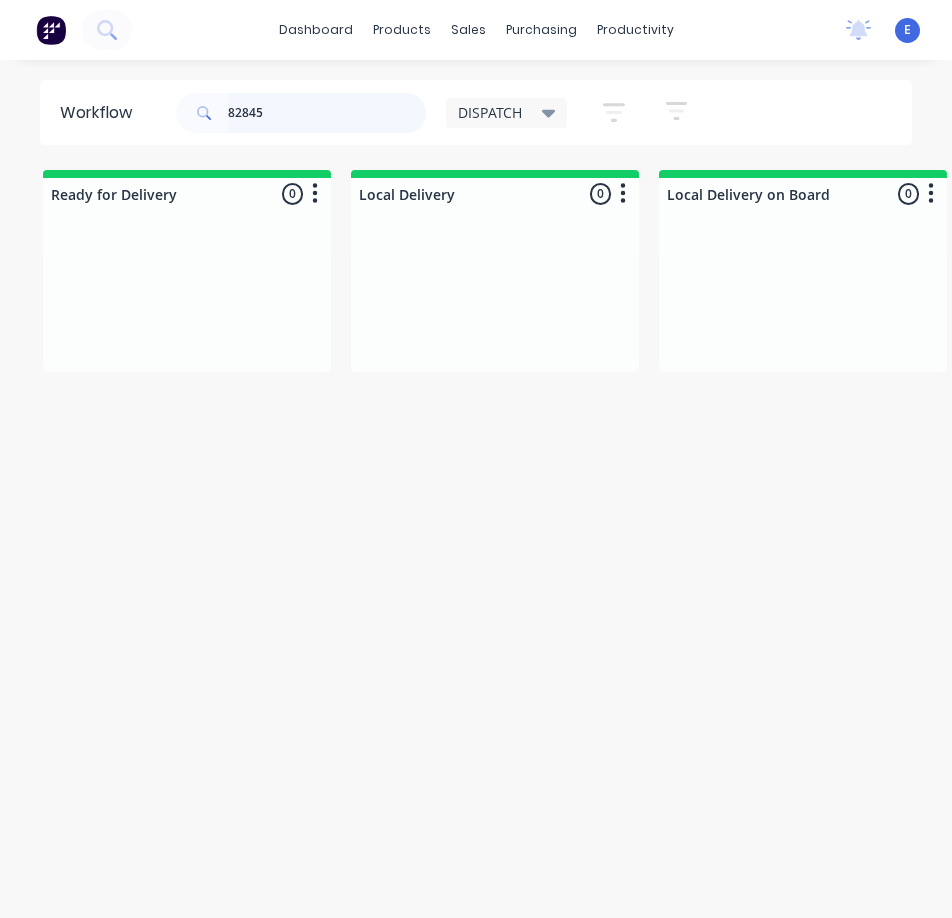drag, startPoint x: 292, startPoint y: 122, endPoint x: 136, endPoint y: 101, distance: 157.40712 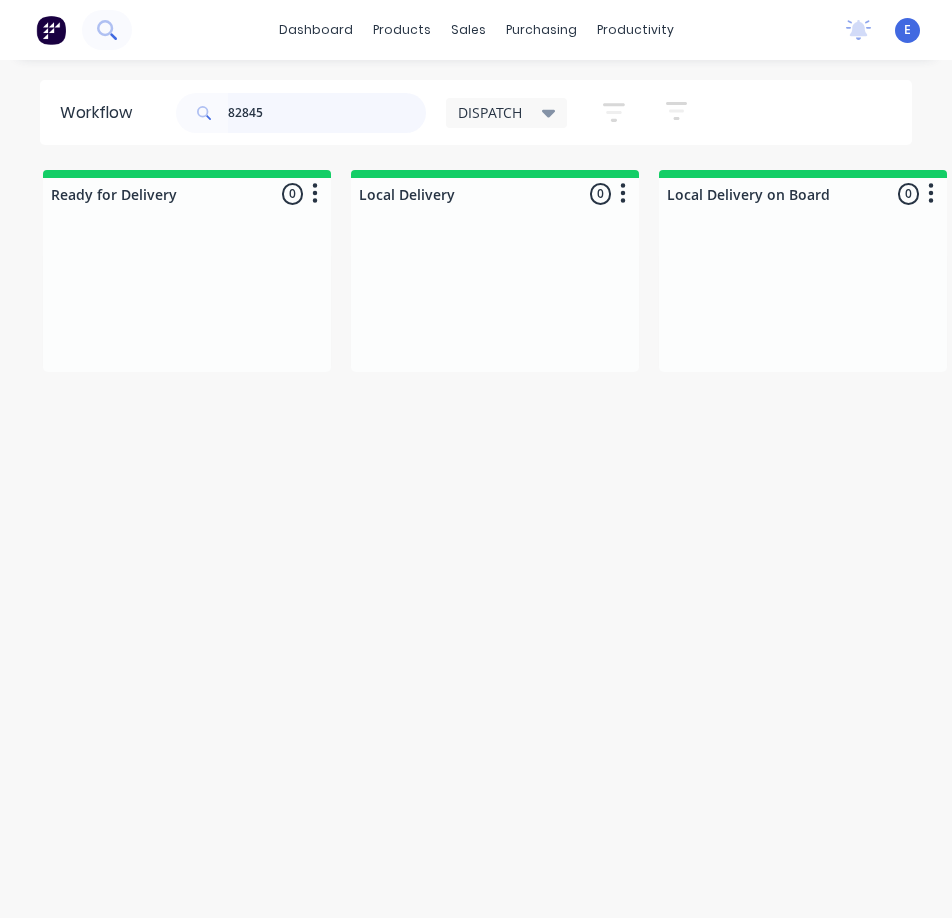 type on "82845" 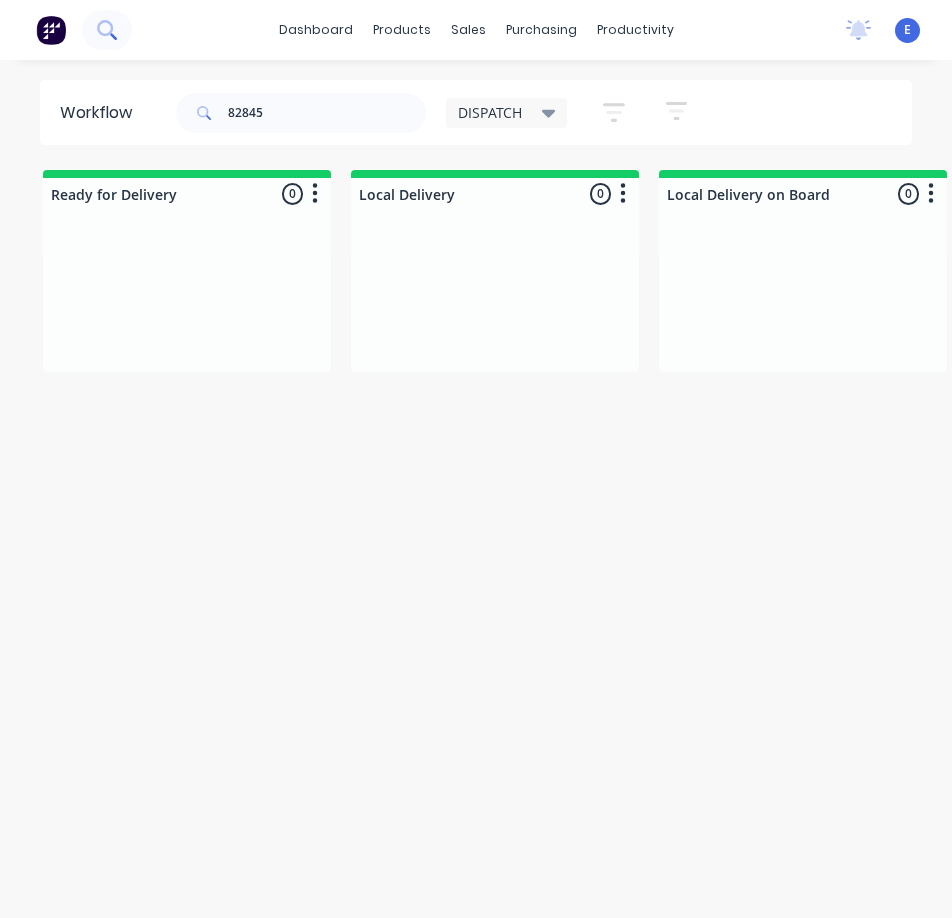 click 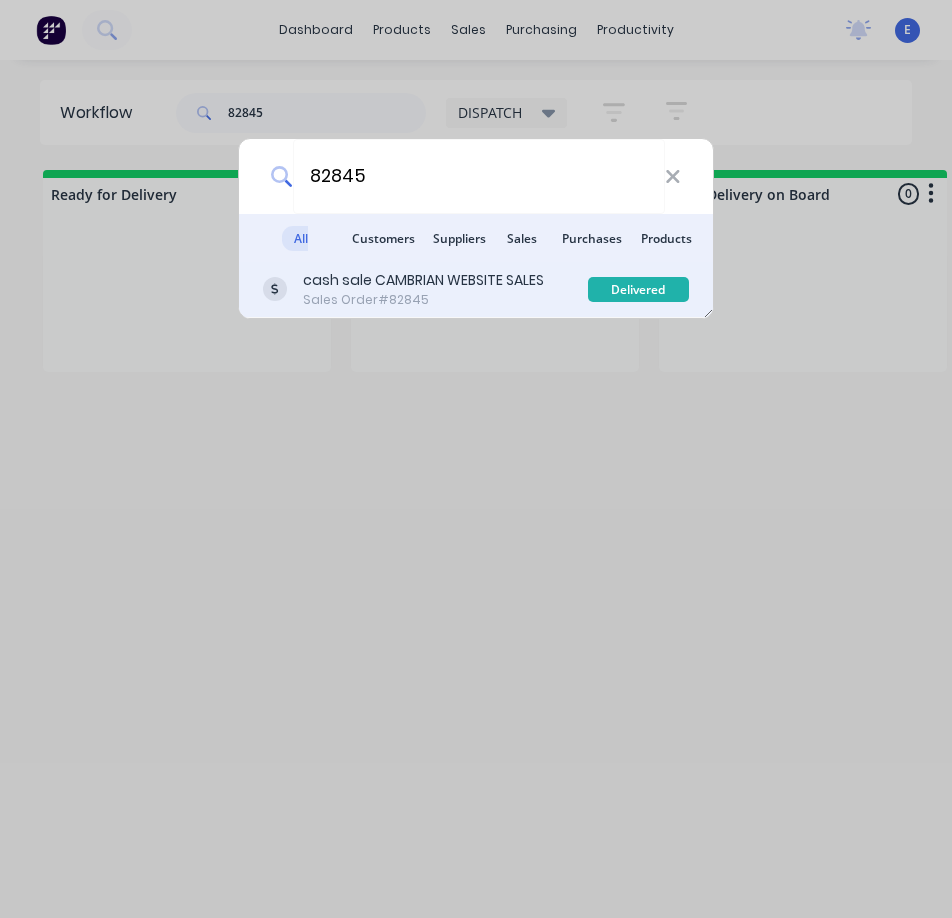 type on "82845" 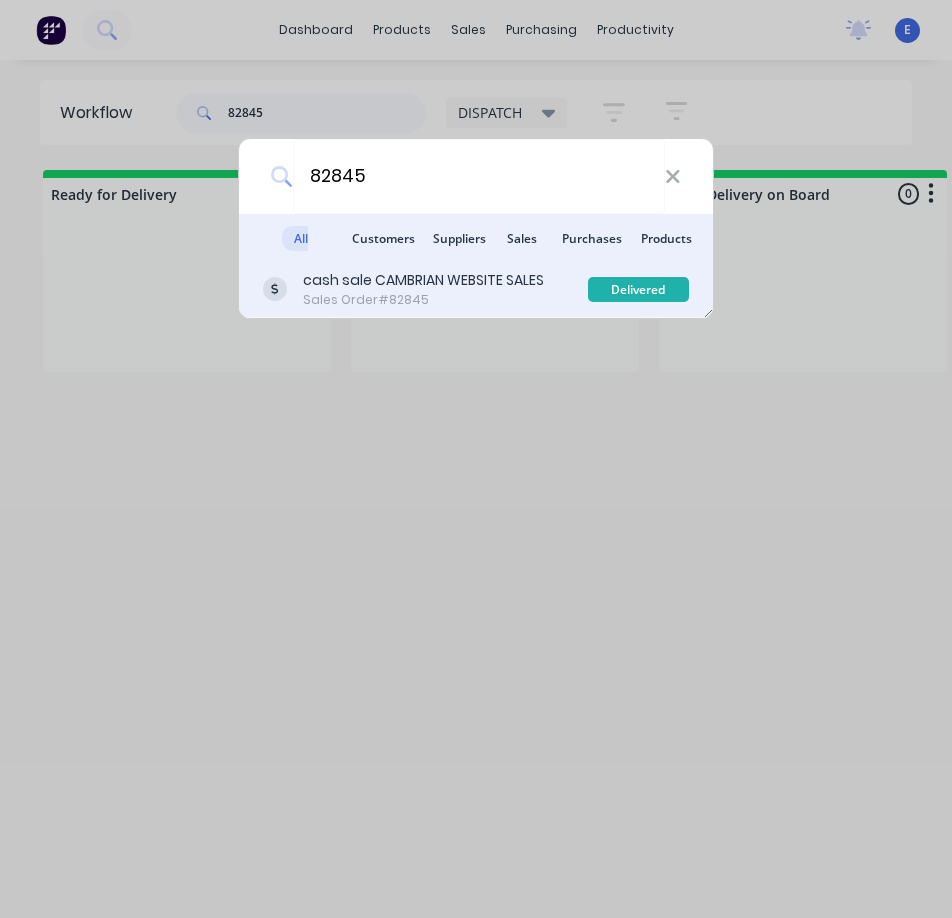 click on "Sales Order  #82845" at bounding box center (423, 300) 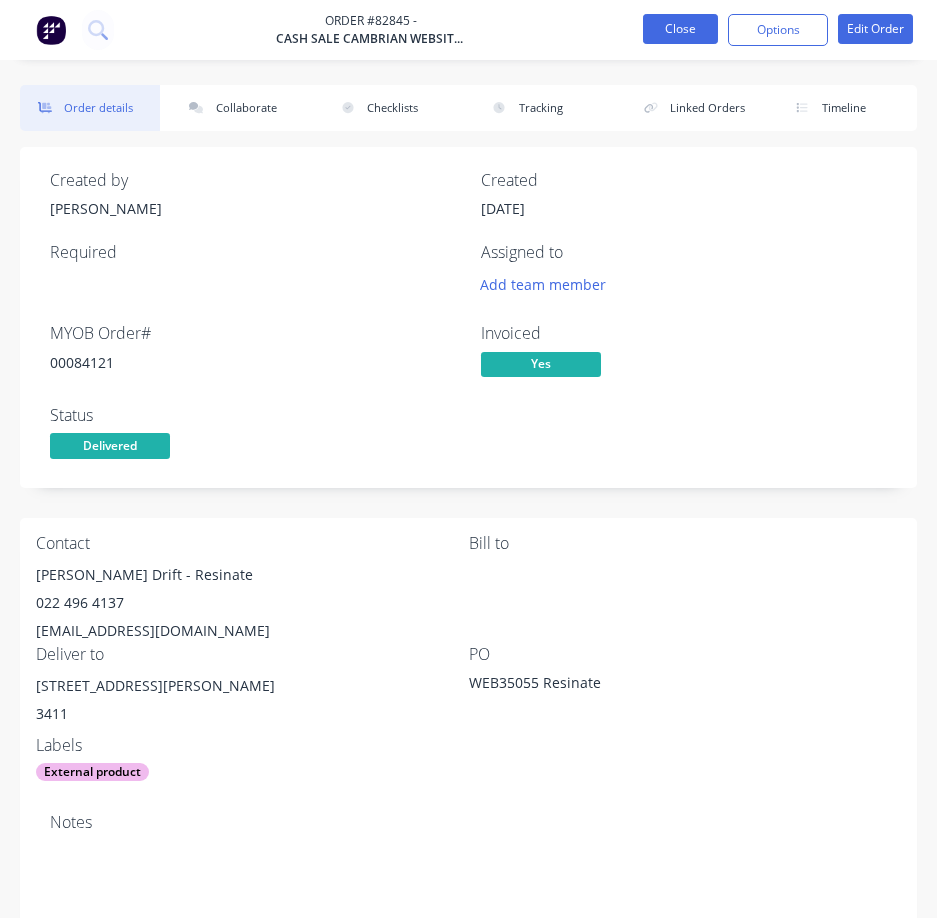 click on "Close" at bounding box center (680, 29) 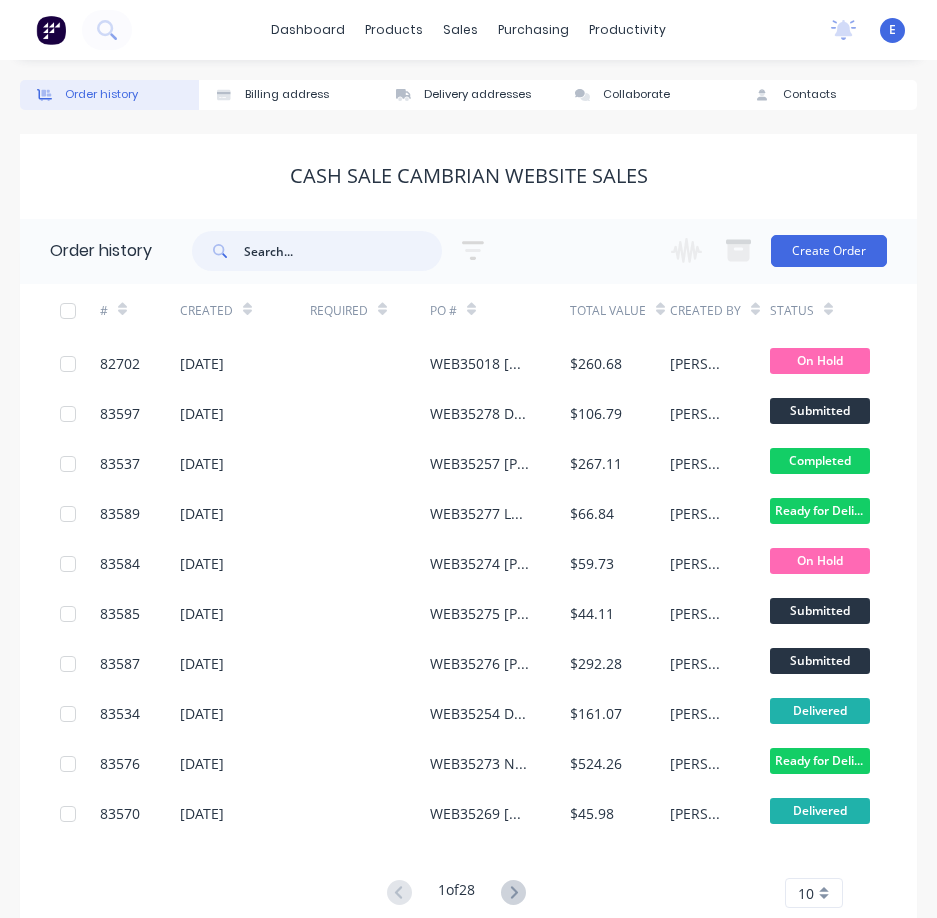 click at bounding box center (343, 251) 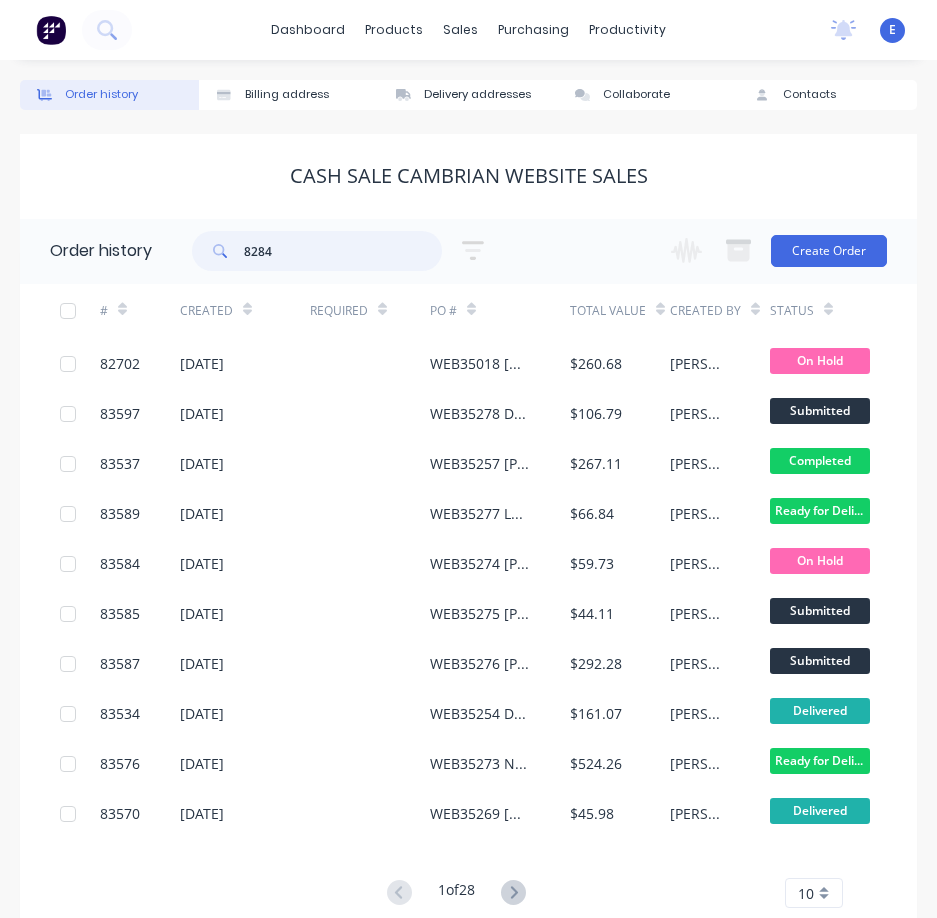 type on "82845" 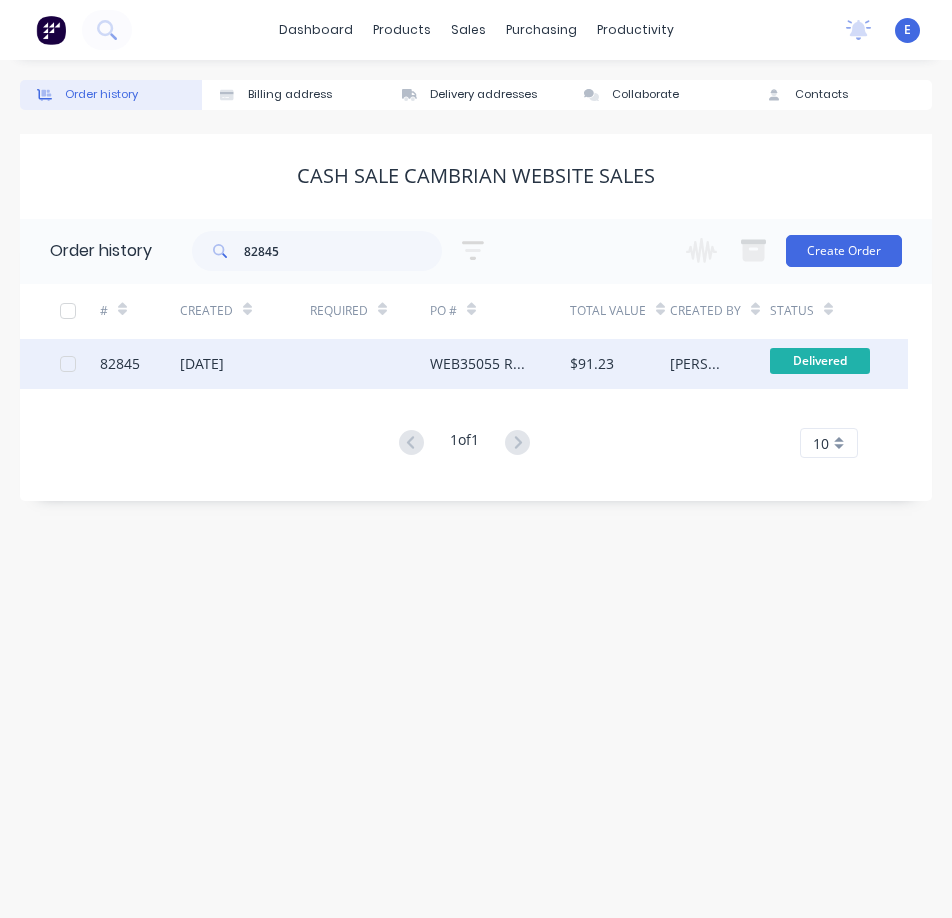 click at bounding box center (370, 364) 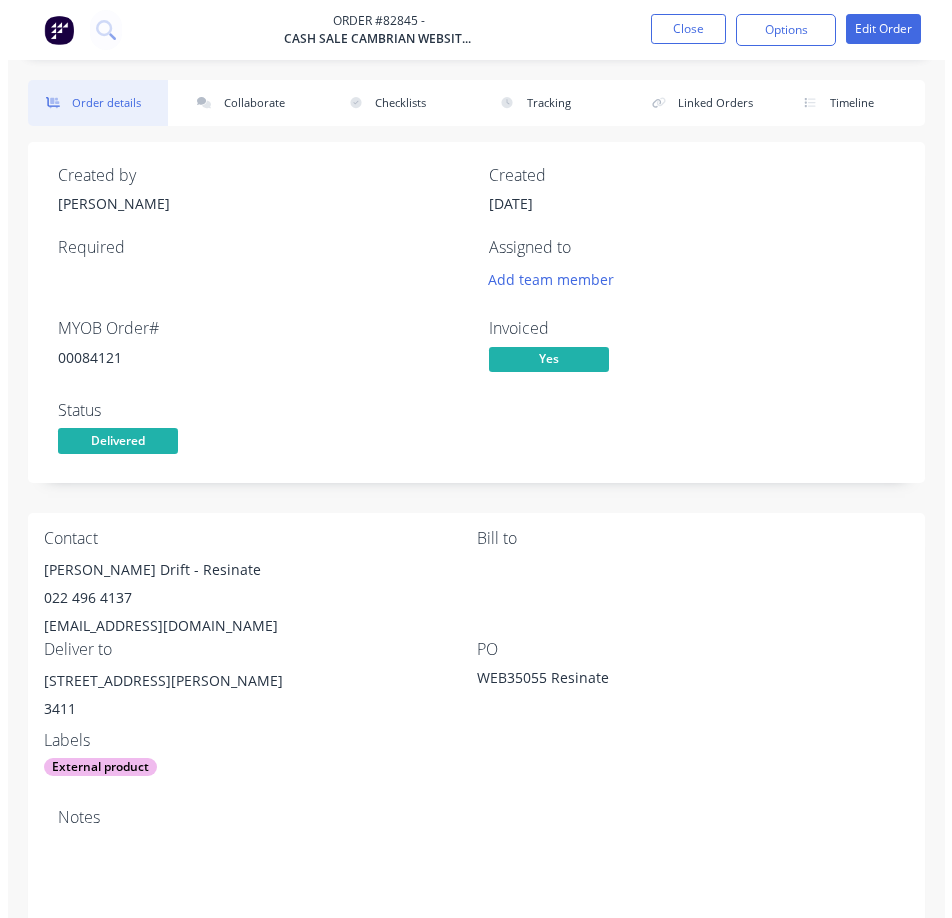 scroll, scrollTop: 0, scrollLeft: 0, axis: both 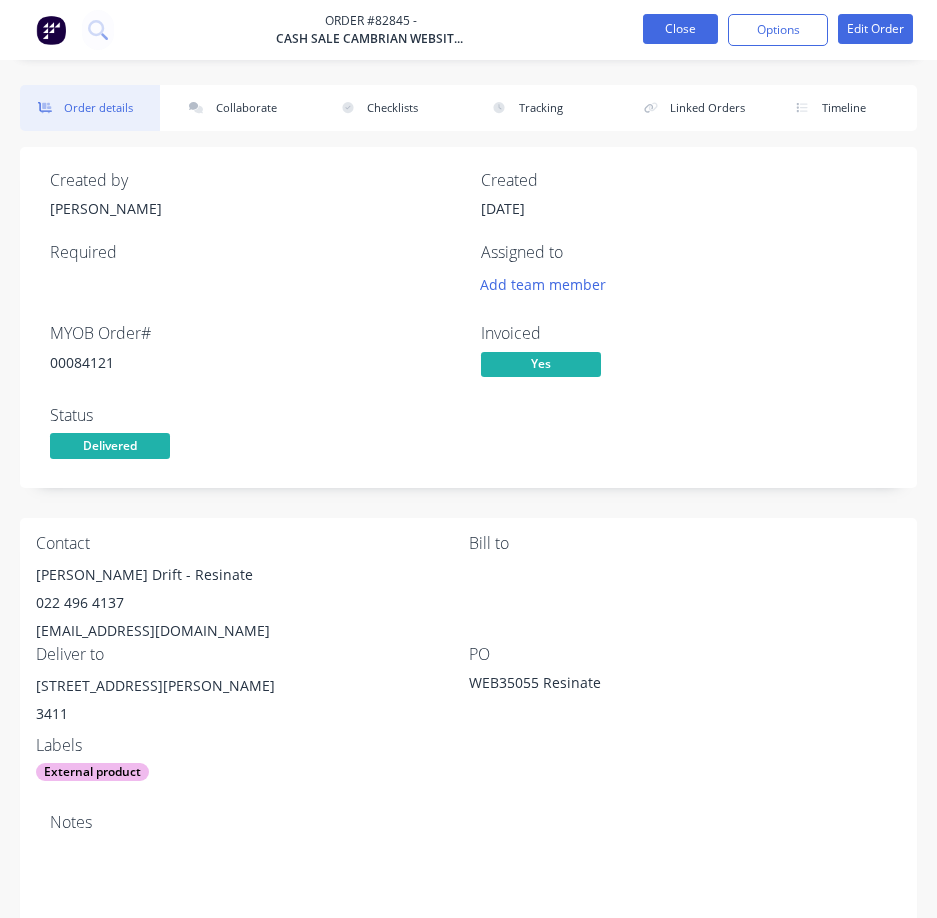 click on "Close" at bounding box center [680, 29] 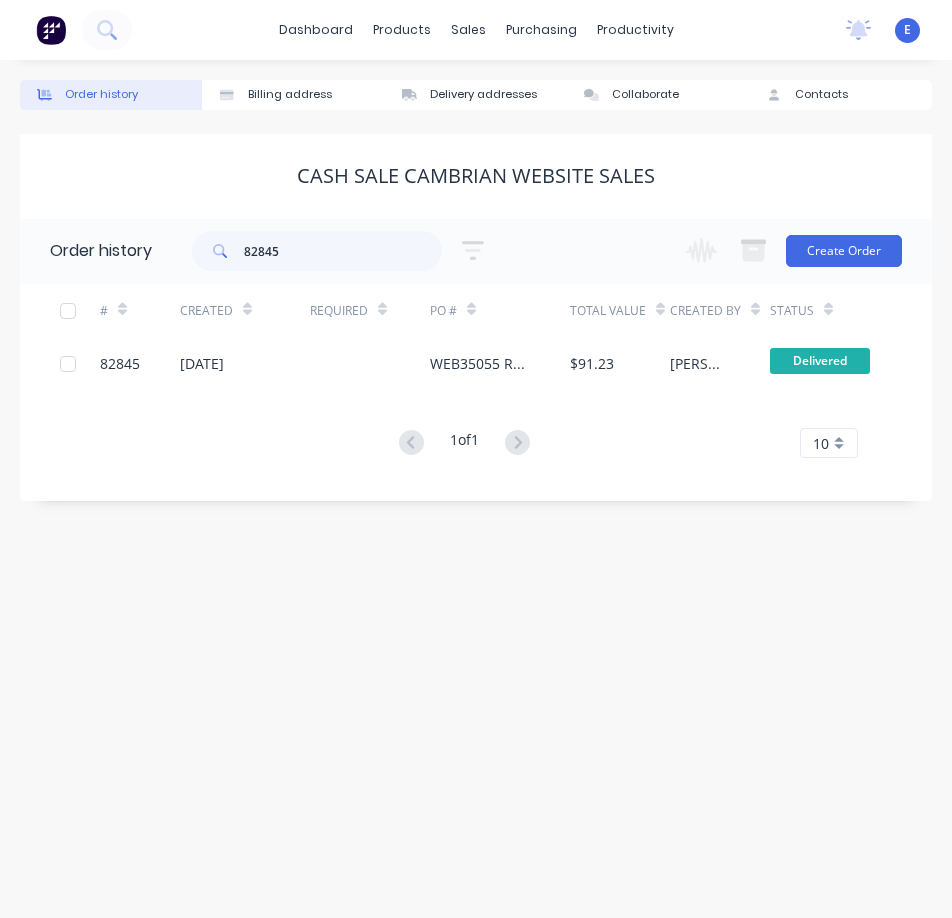 click at bounding box center [66, 30] 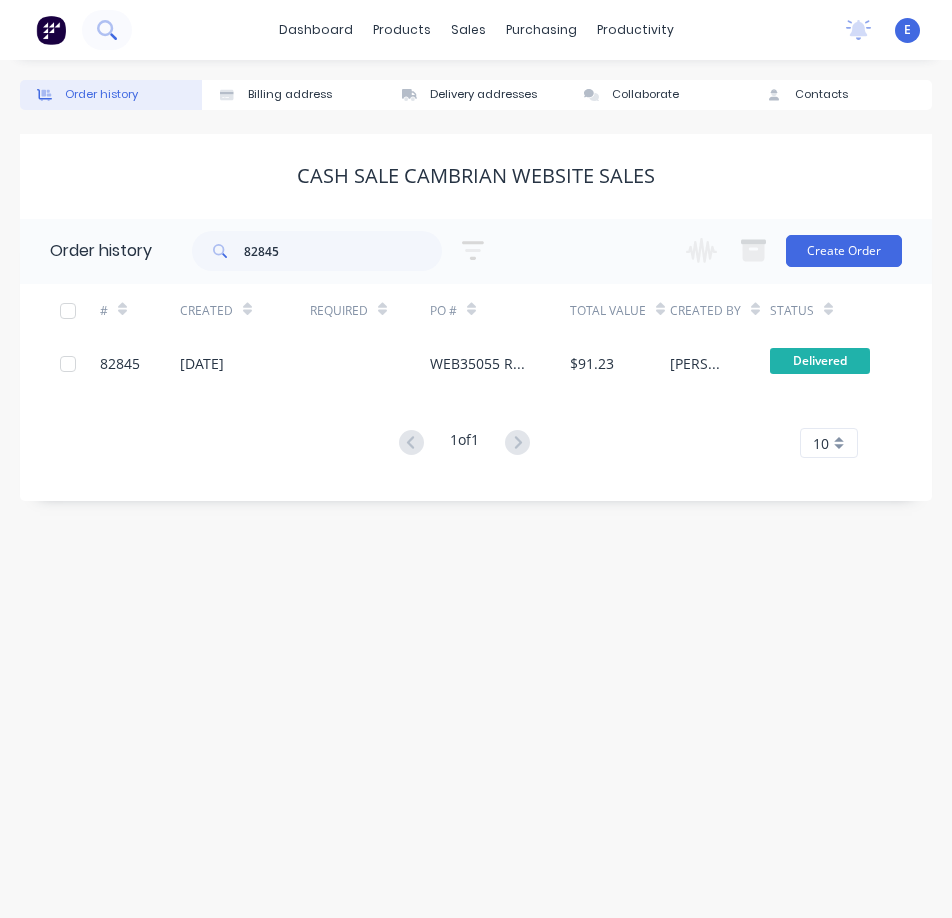 click 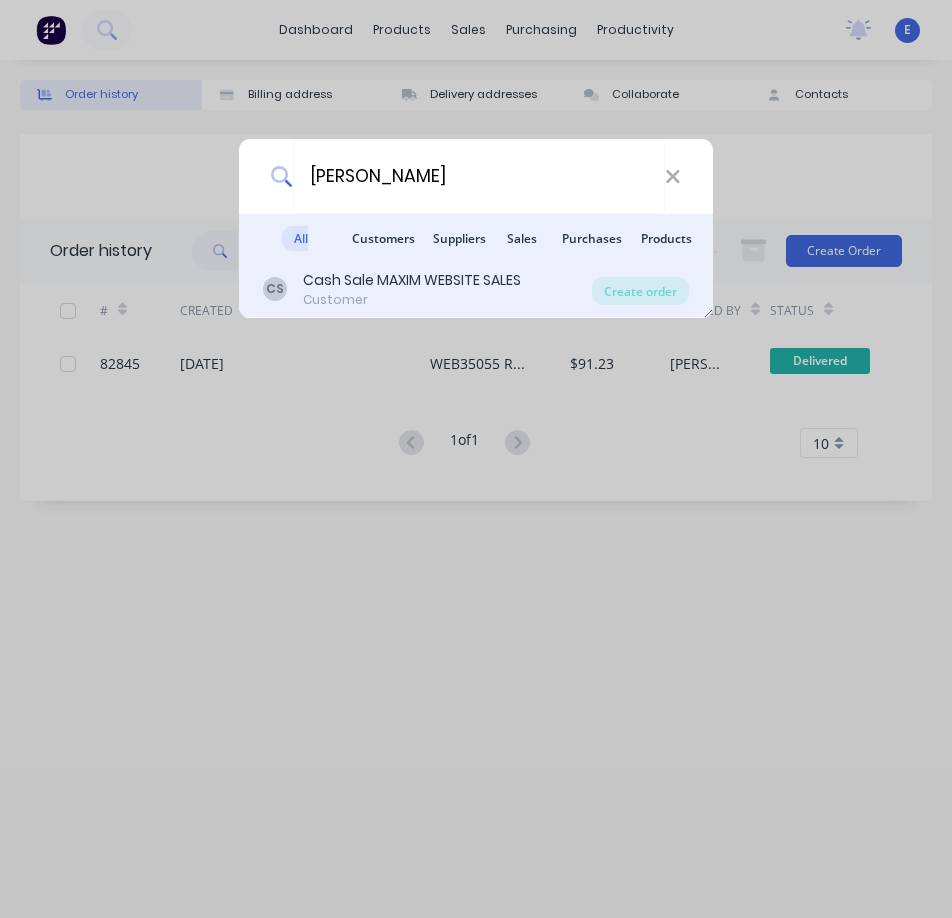 type on "[PERSON_NAME]" 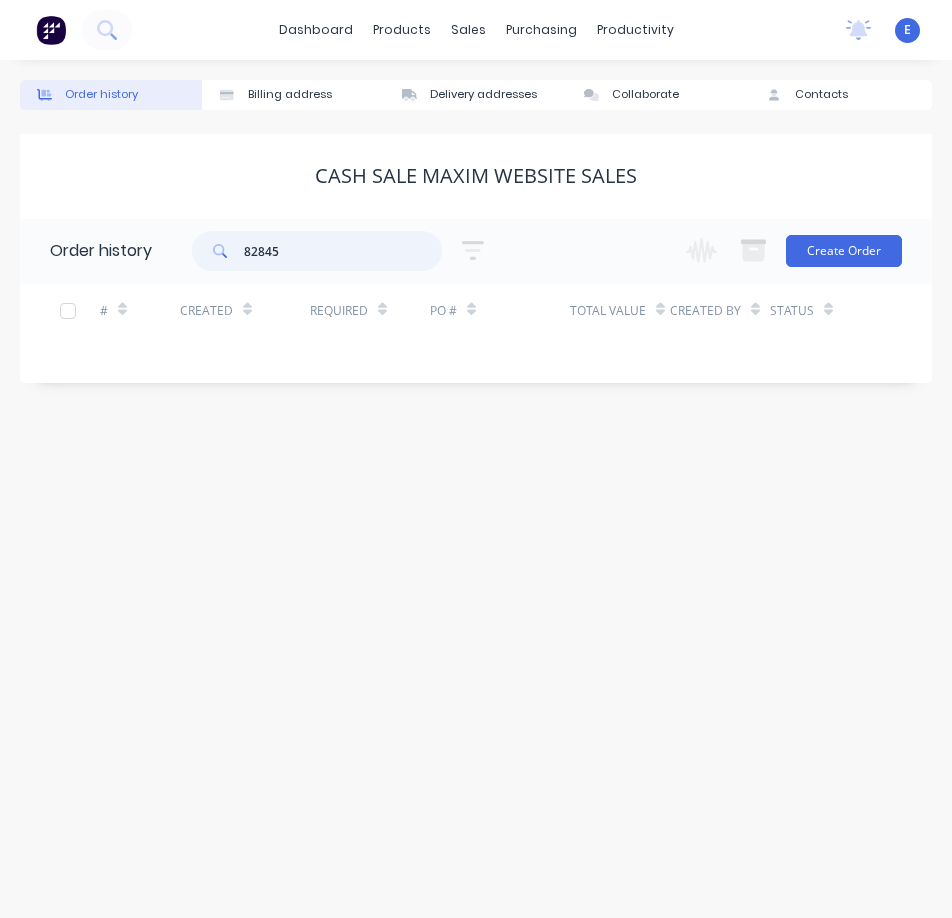 drag, startPoint x: 328, startPoint y: 253, endPoint x: 138, endPoint y: 254, distance: 190.00262 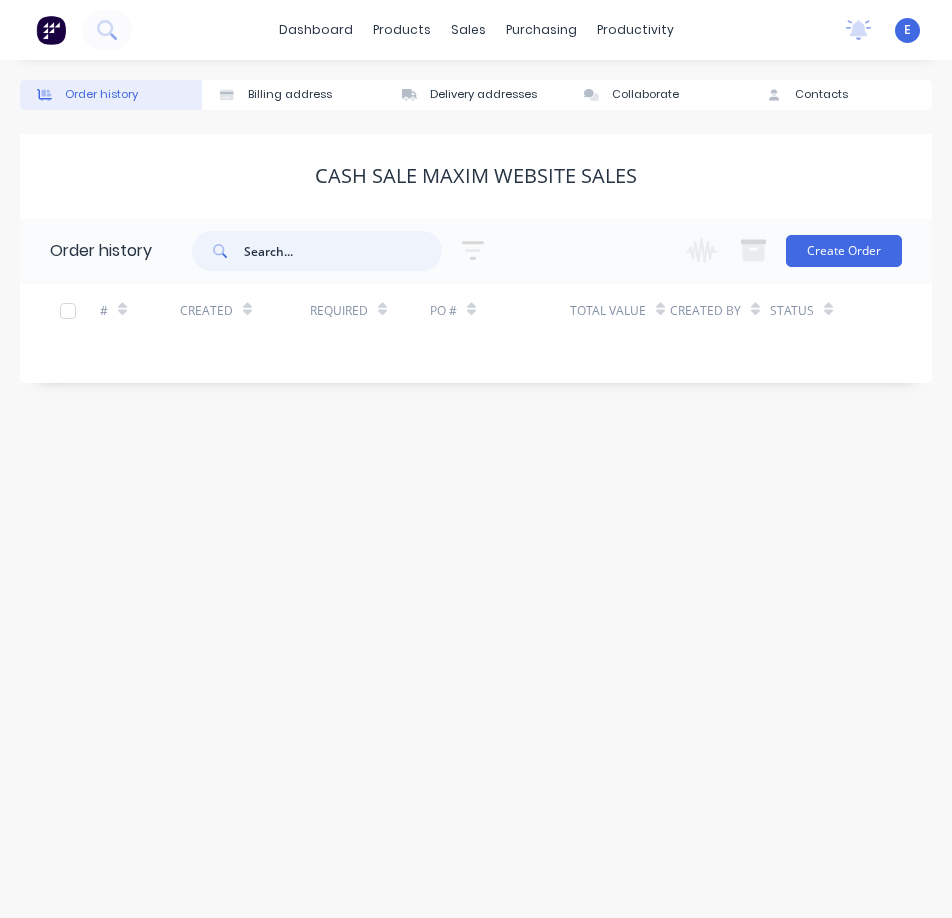 type 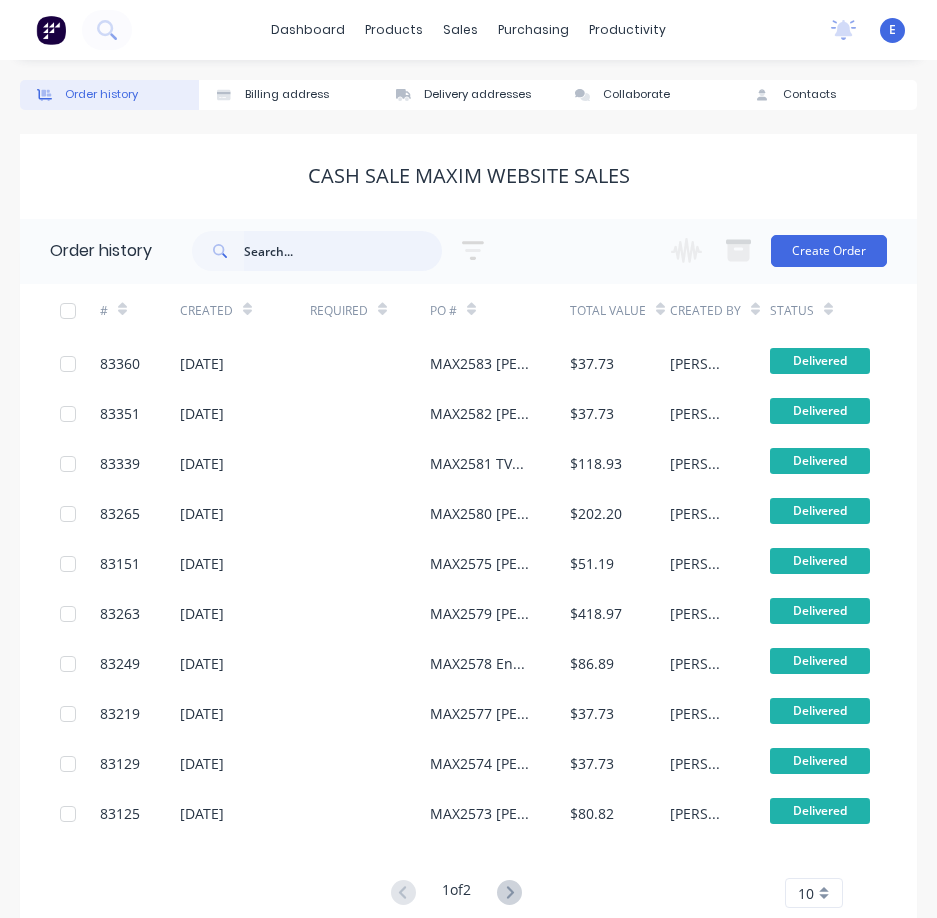 click at bounding box center (343, 251) 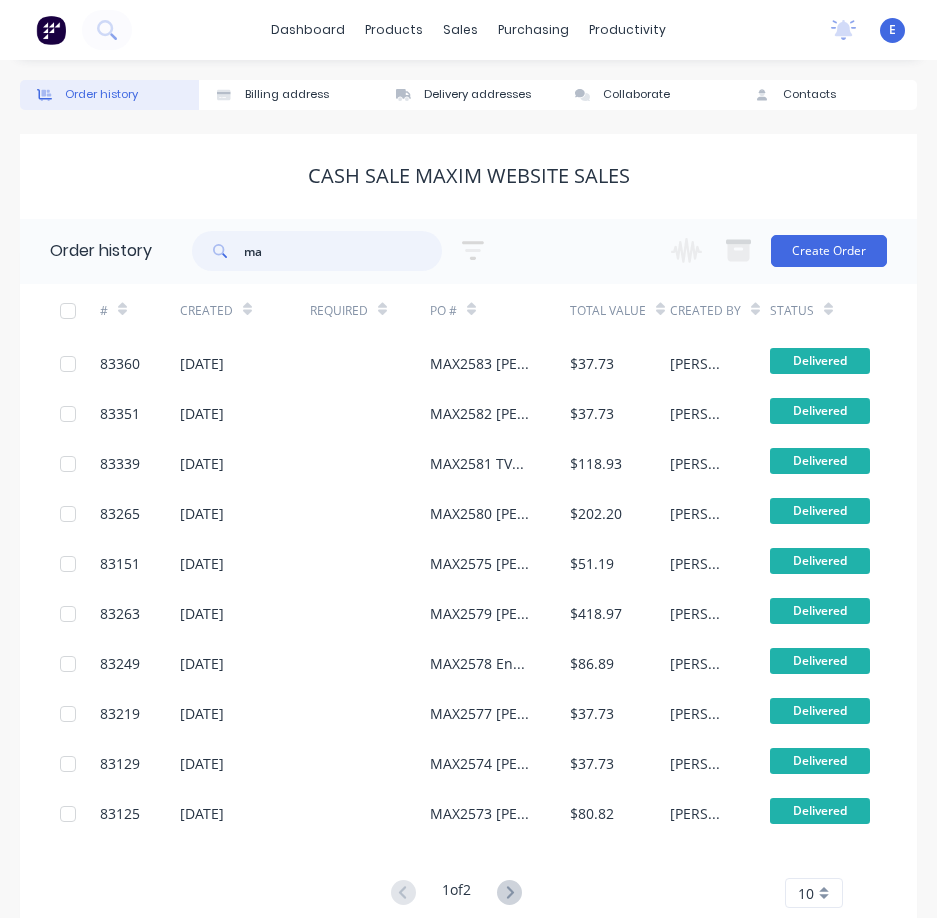type on "max" 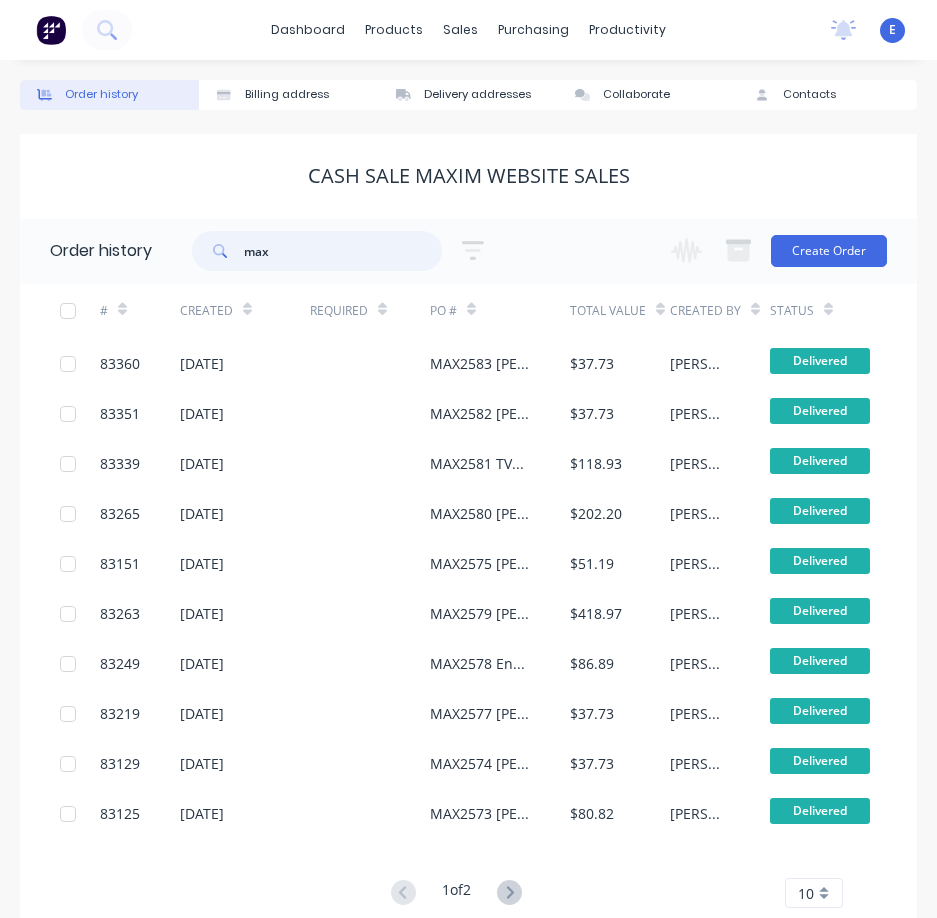 click on "max" at bounding box center (343, 251) 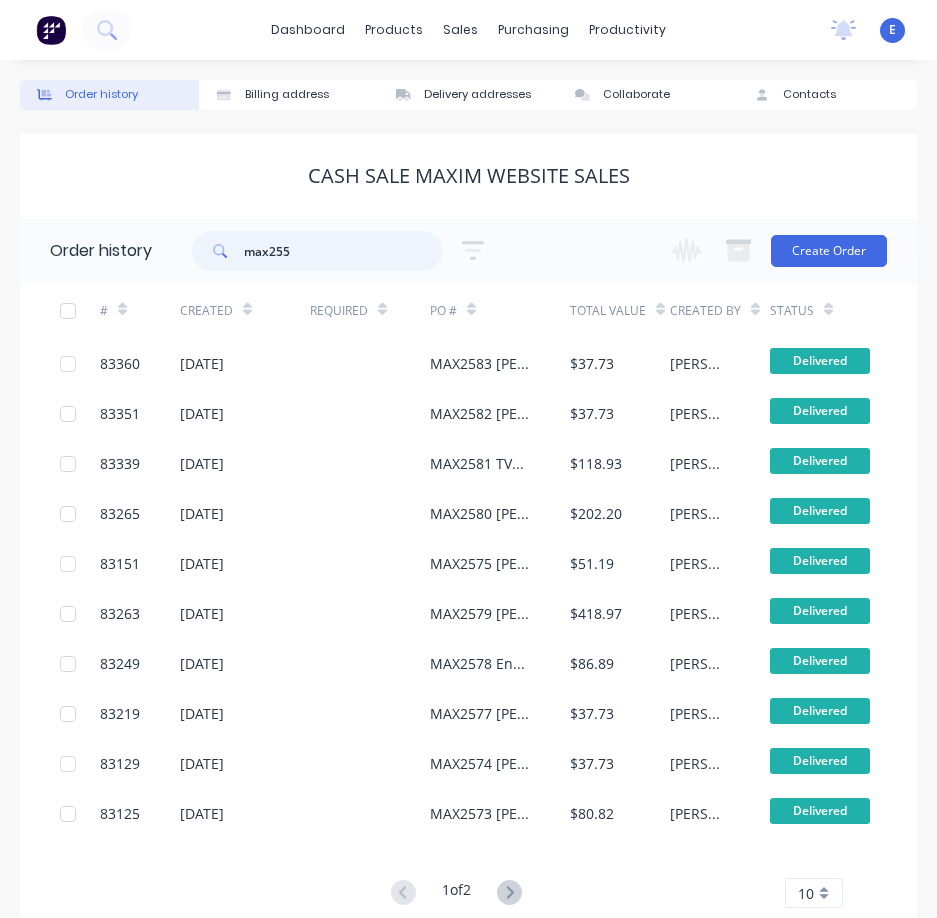 type on "max2551" 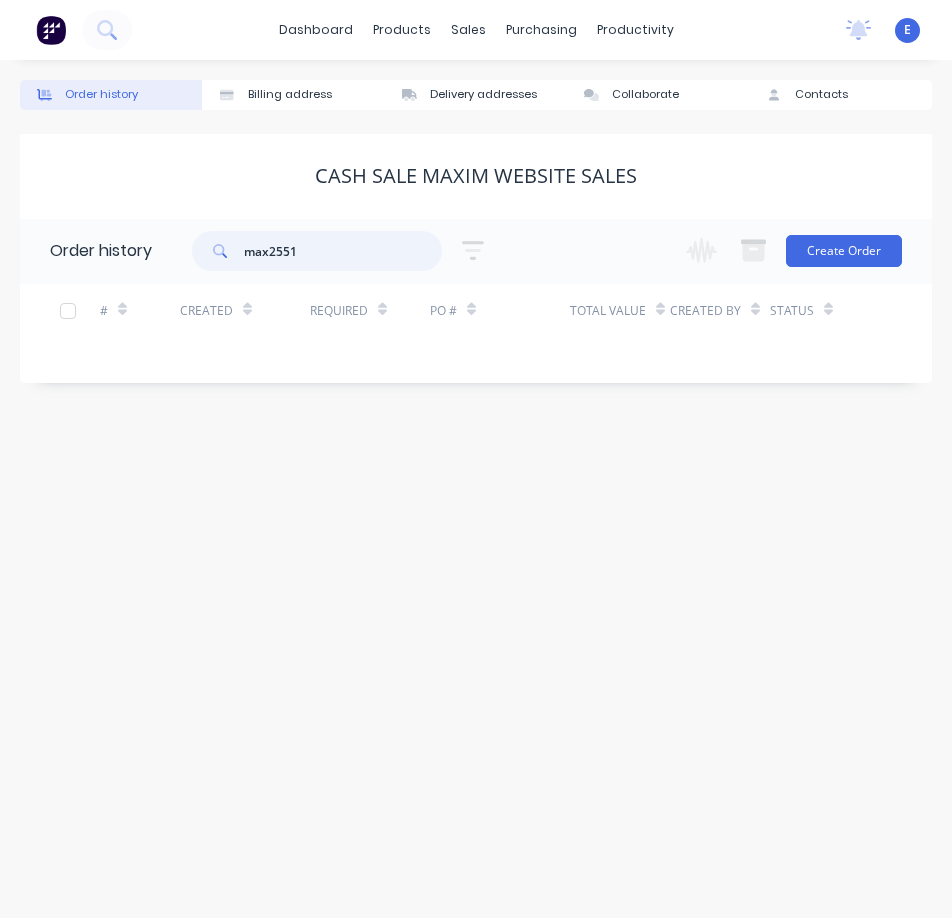 drag, startPoint x: 322, startPoint y: 253, endPoint x: 207, endPoint y: 249, distance: 115.06954 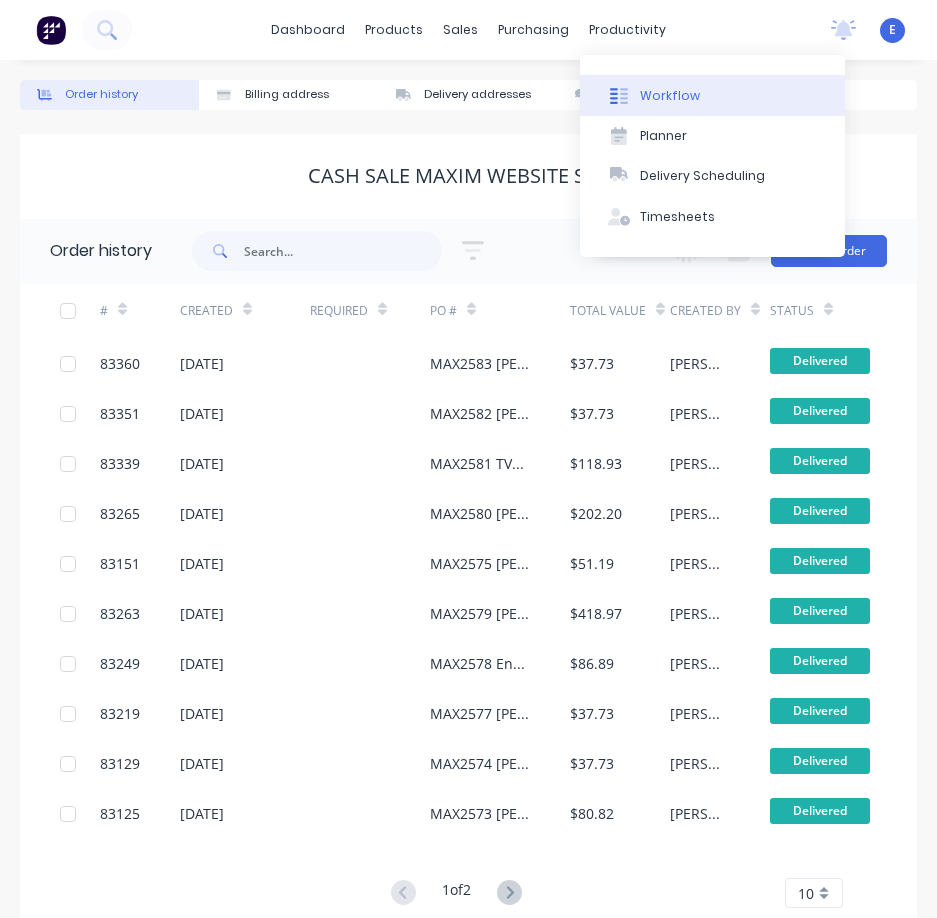 click on "Workflow" at bounding box center [670, 96] 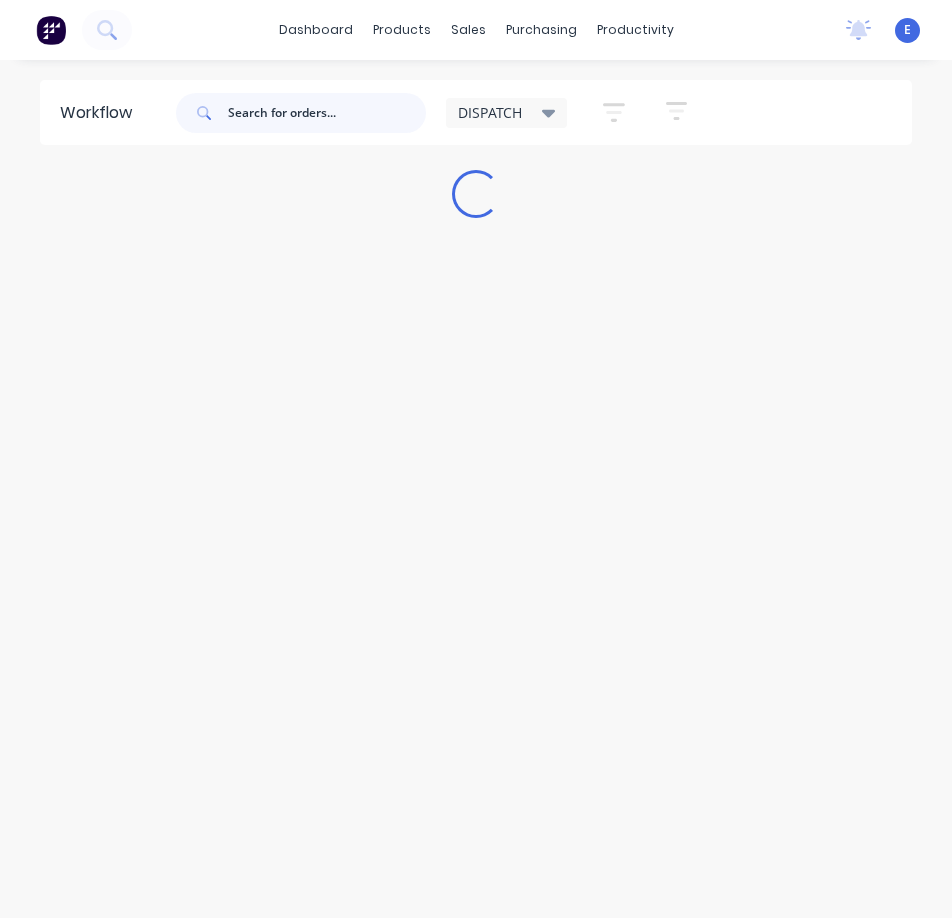 paste on "max2551" 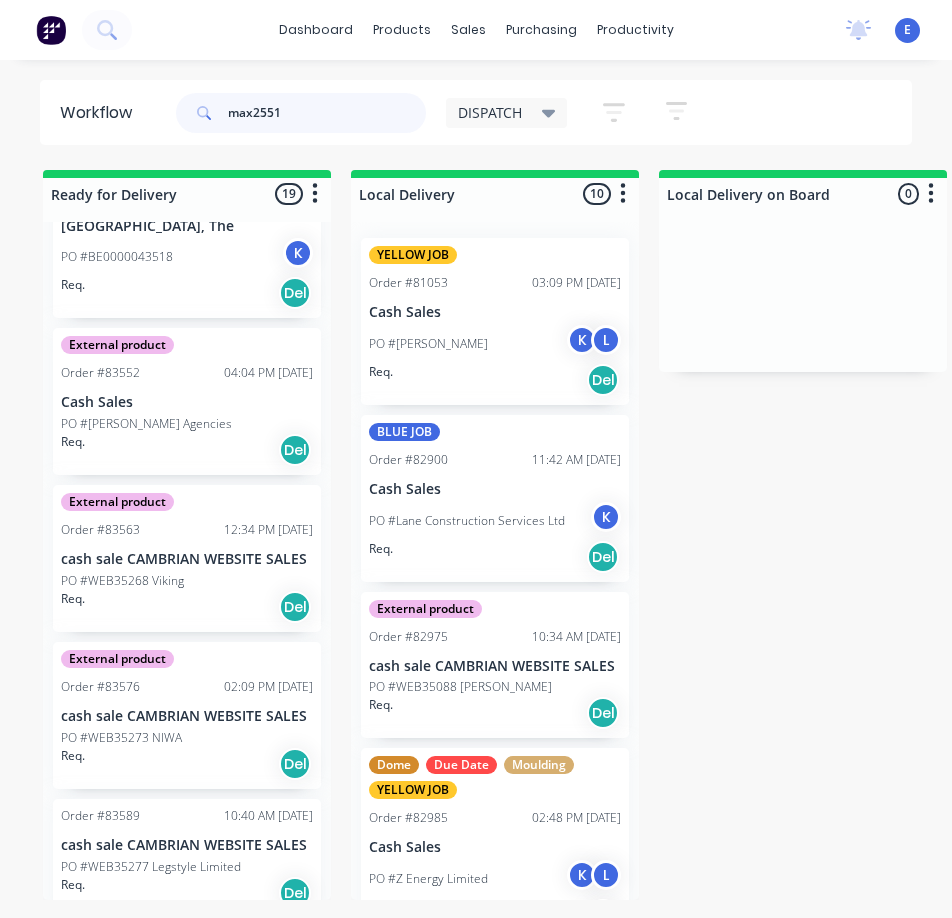 scroll, scrollTop: 2400, scrollLeft: 0, axis: vertical 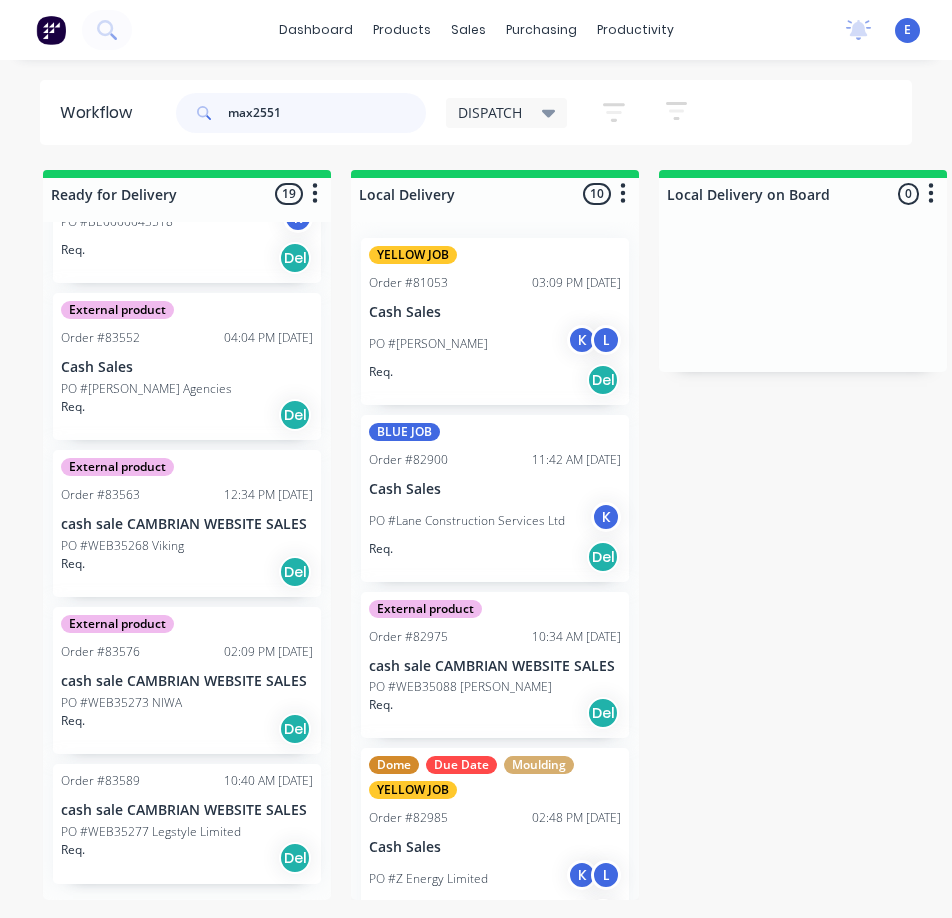 click on "max2551" at bounding box center (327, 113) 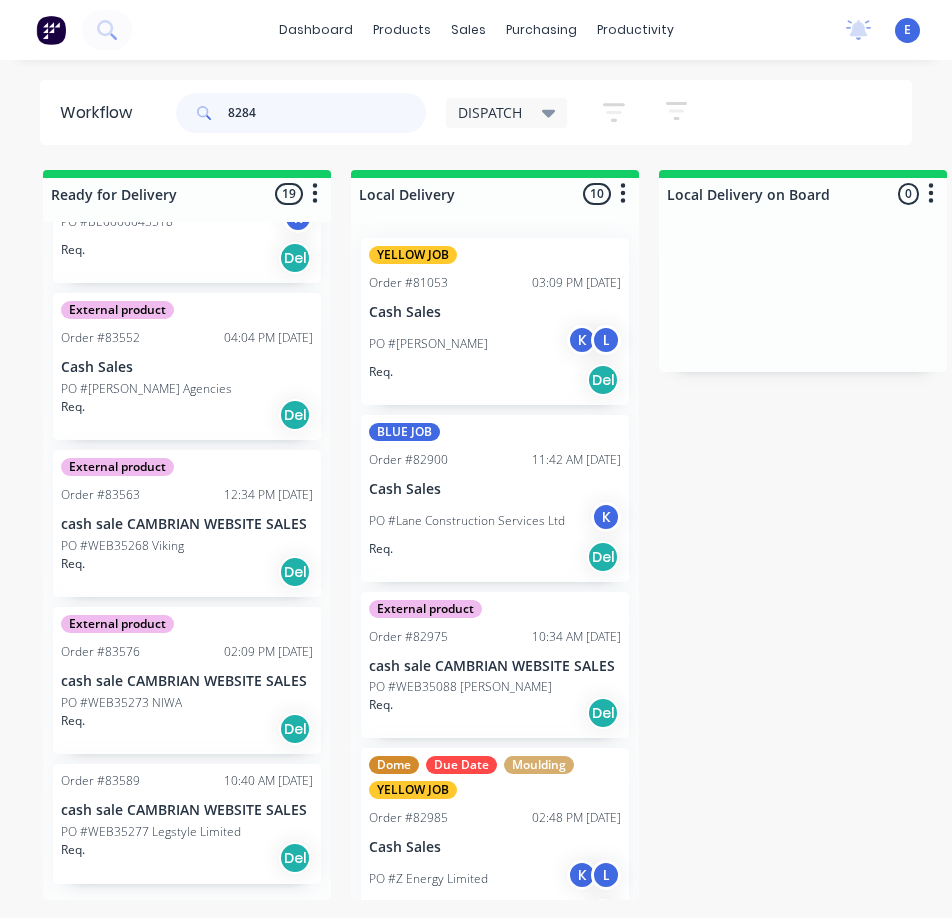 type on "82845" 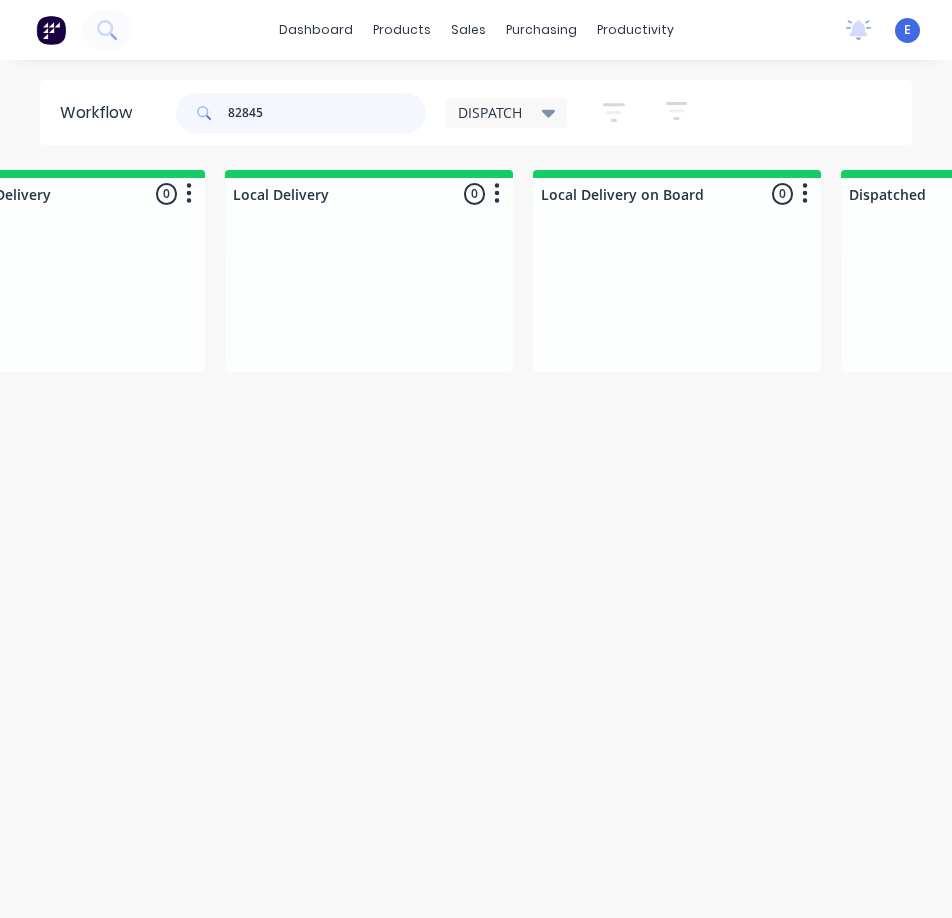 scroll, scrollTop: 0, scrollLeft: 0, axis: both 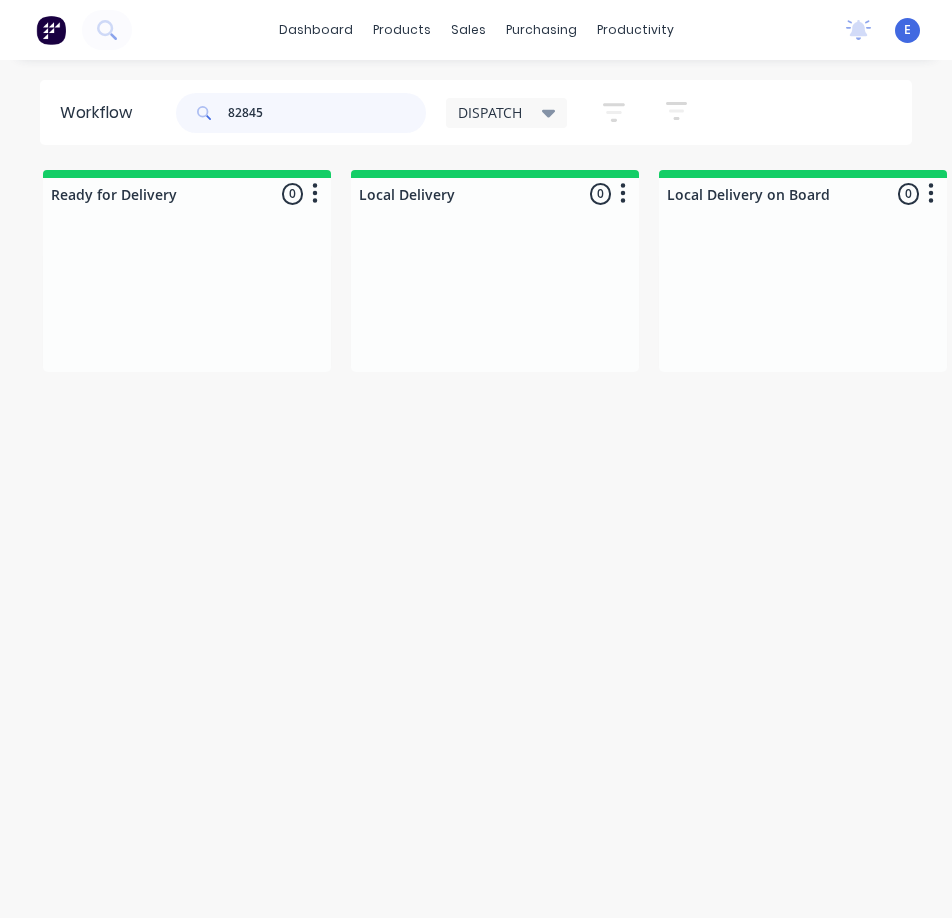 drag, startPoint x: 322, startPoint y: 113, endPoint x: 178, endPoint y: 73, distance: 149.45233 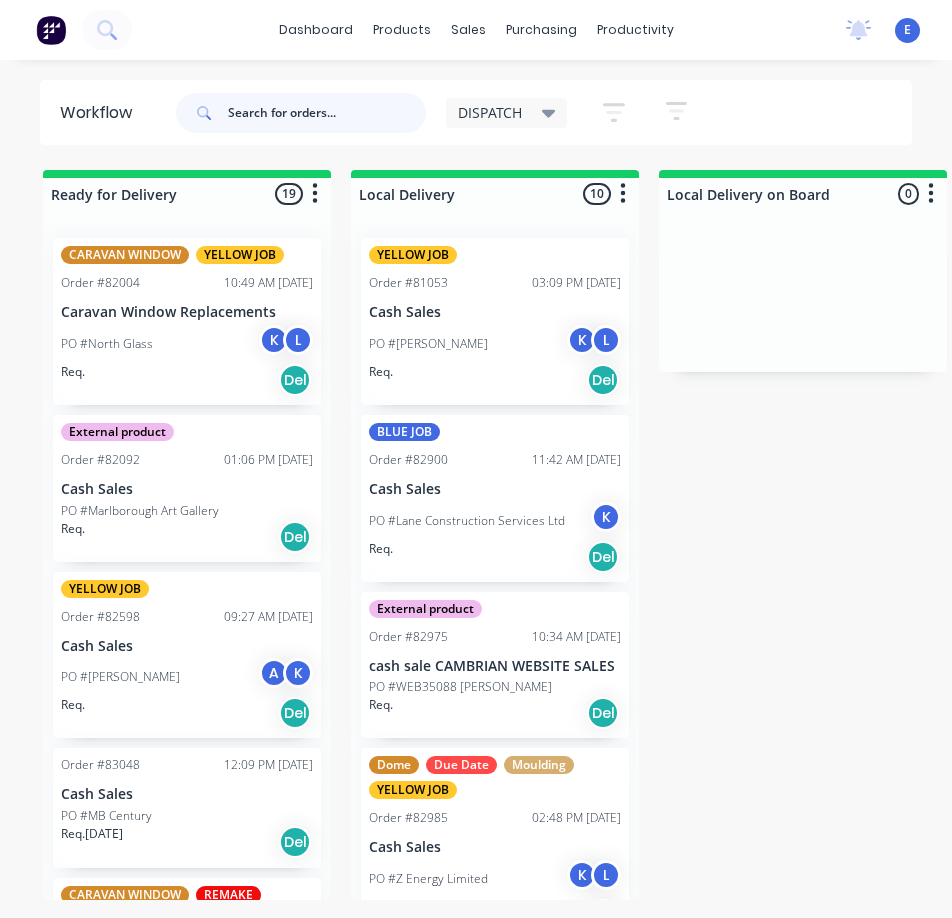type 